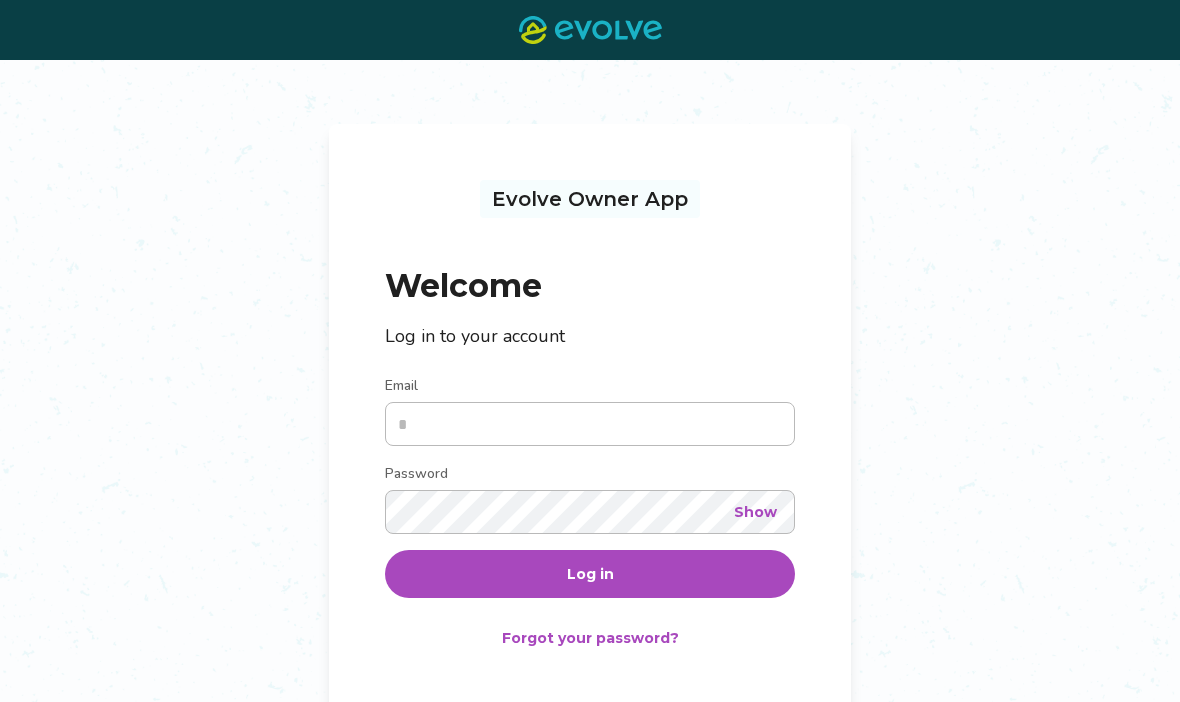 scroll, scrollTop: 0, scrollLeft: 0, axis: both 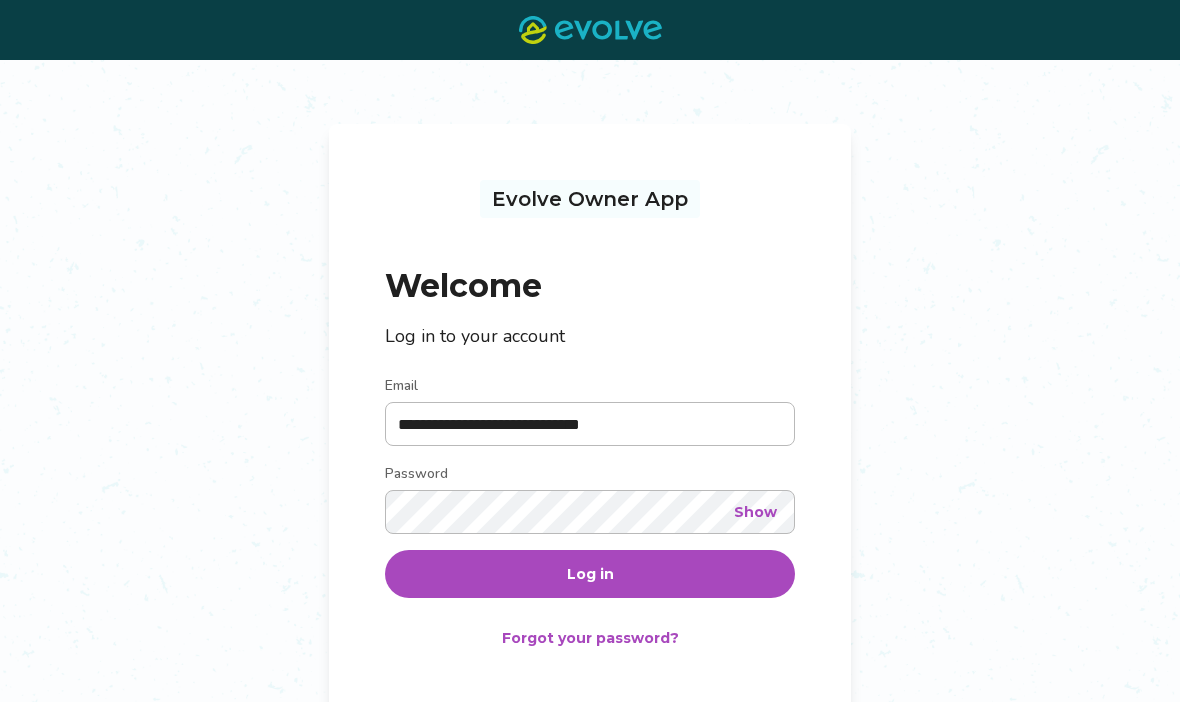 type on "**********" 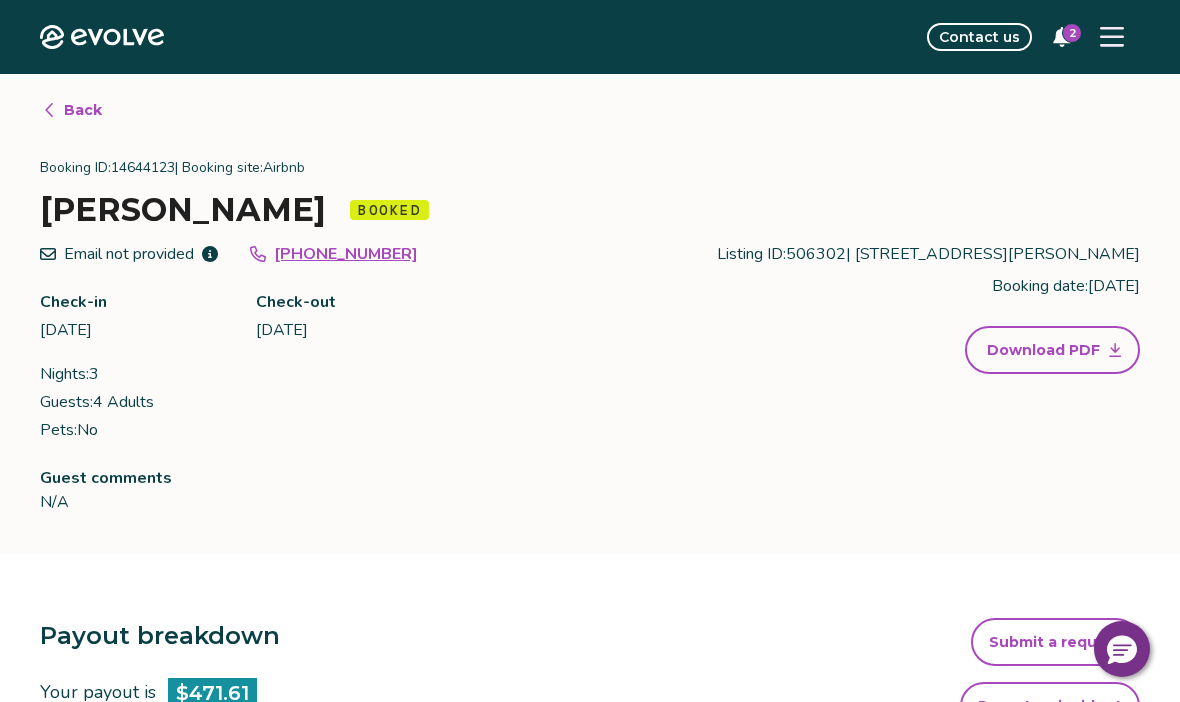 click 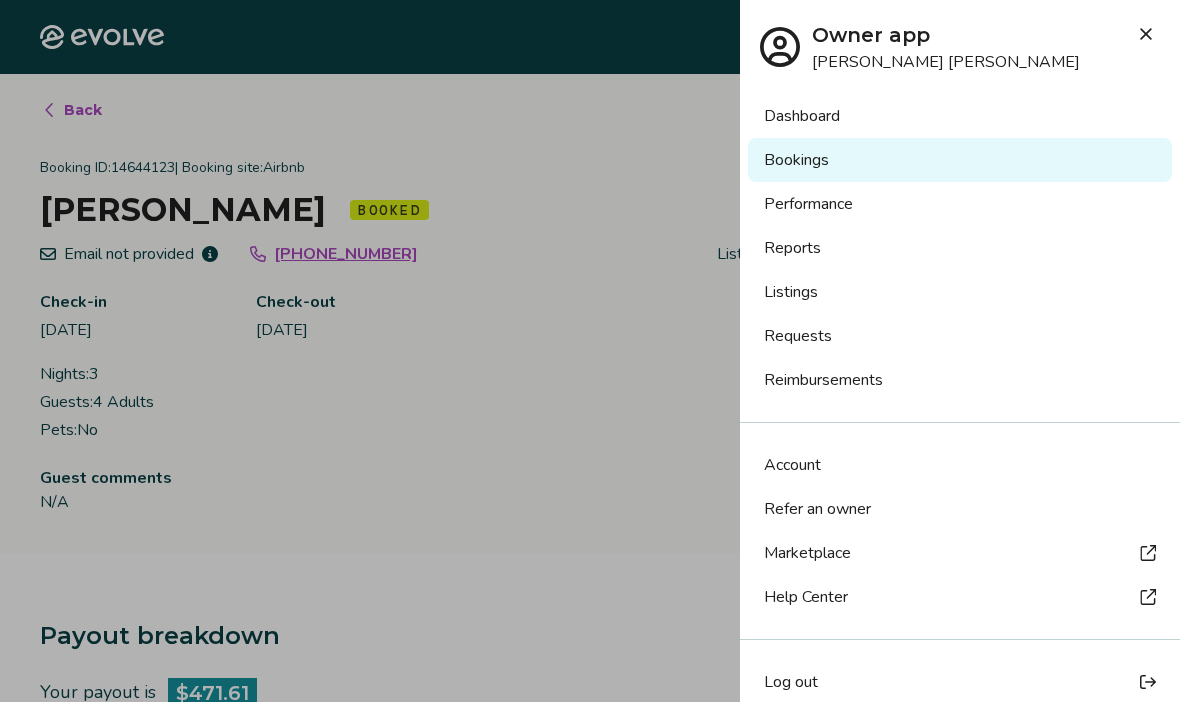 click on "Dashboard" at bounding box center (960, 116) 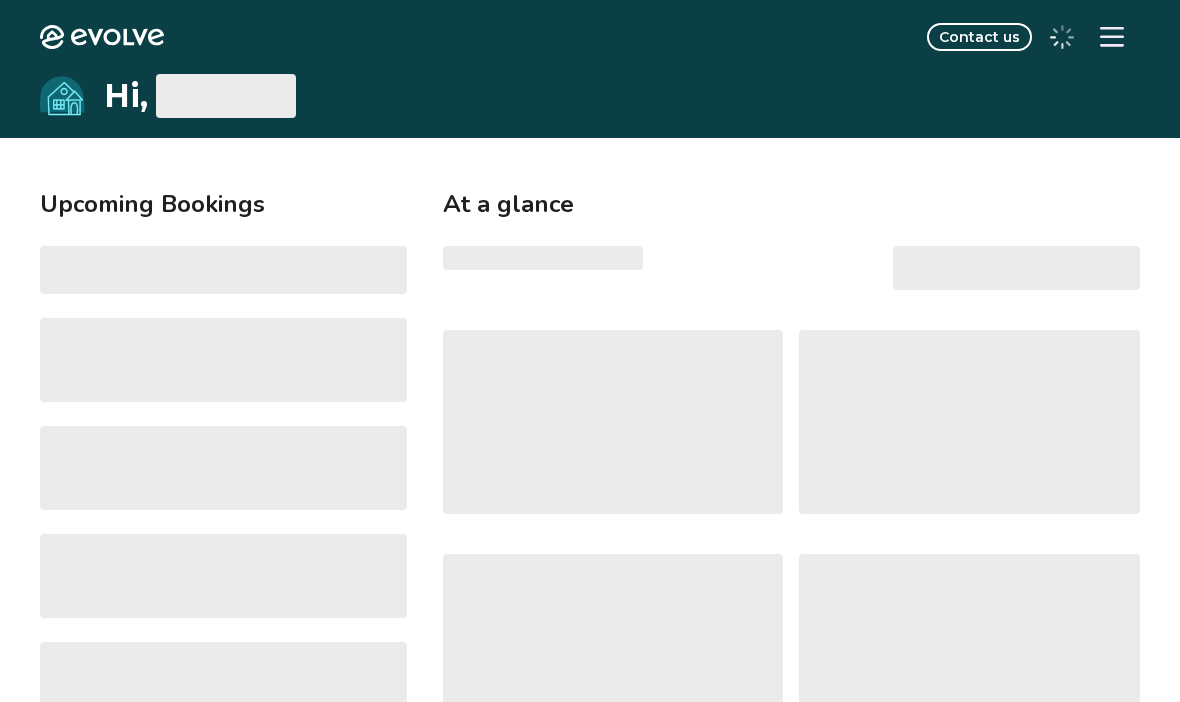 scroll, scrollTop: 0, scrollLeft: 0, axis: both 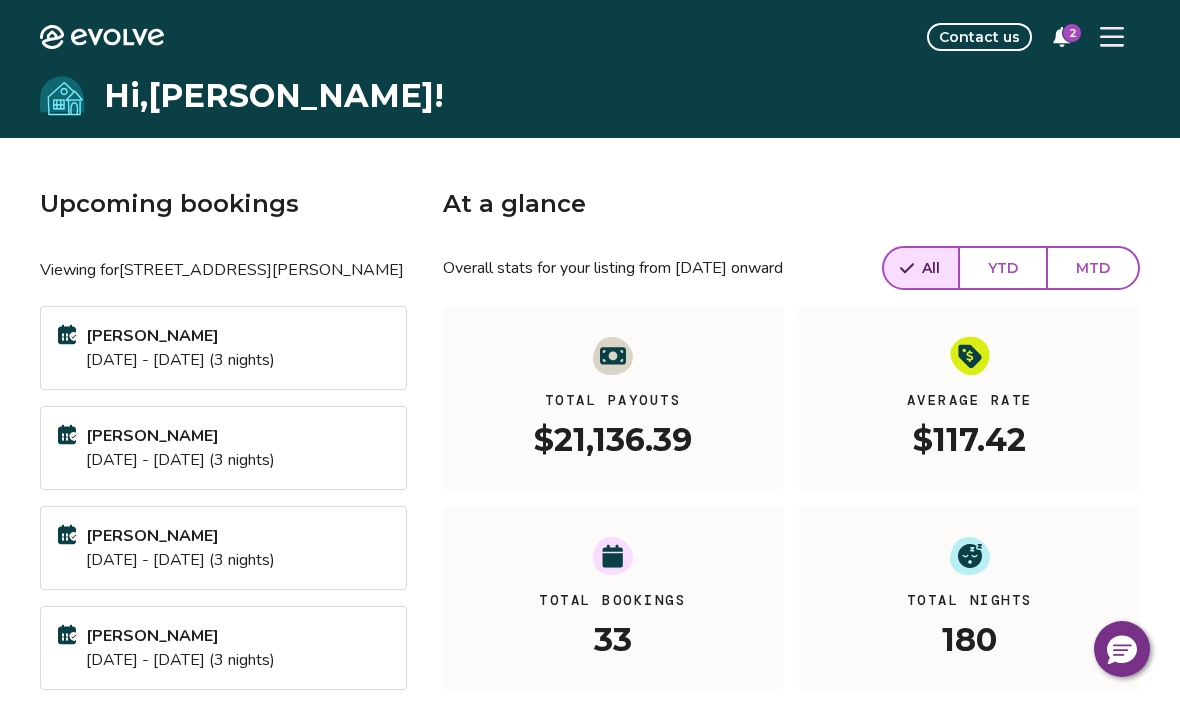 click 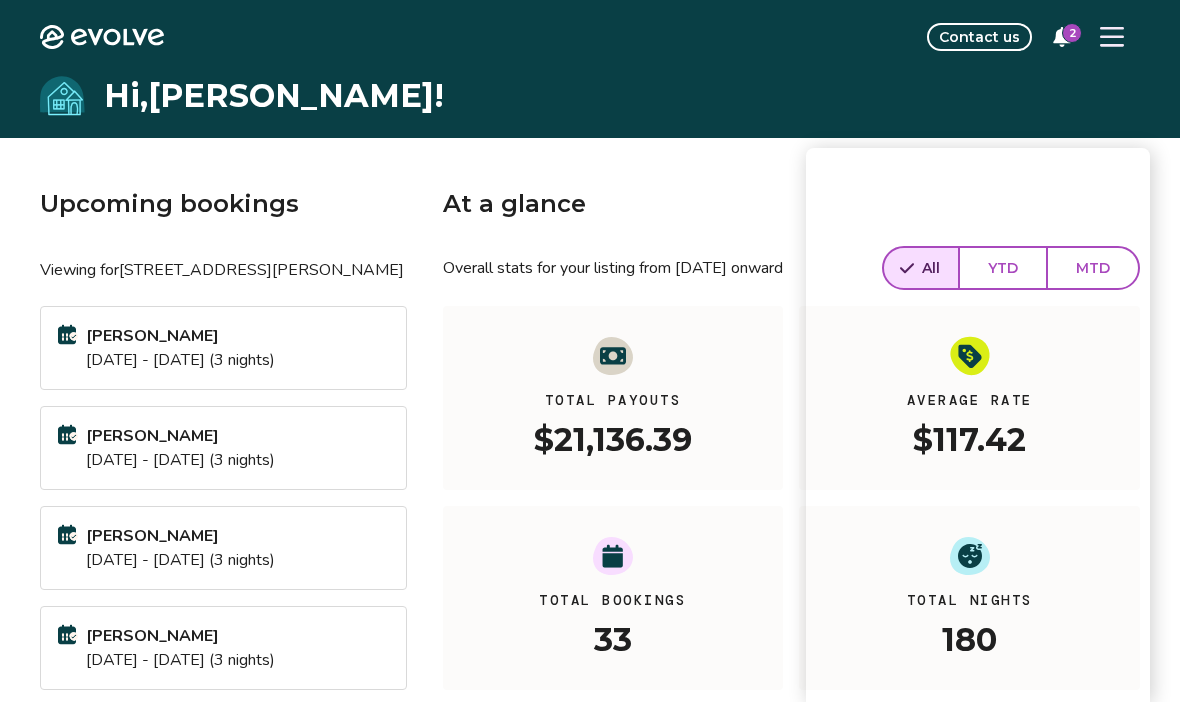 click 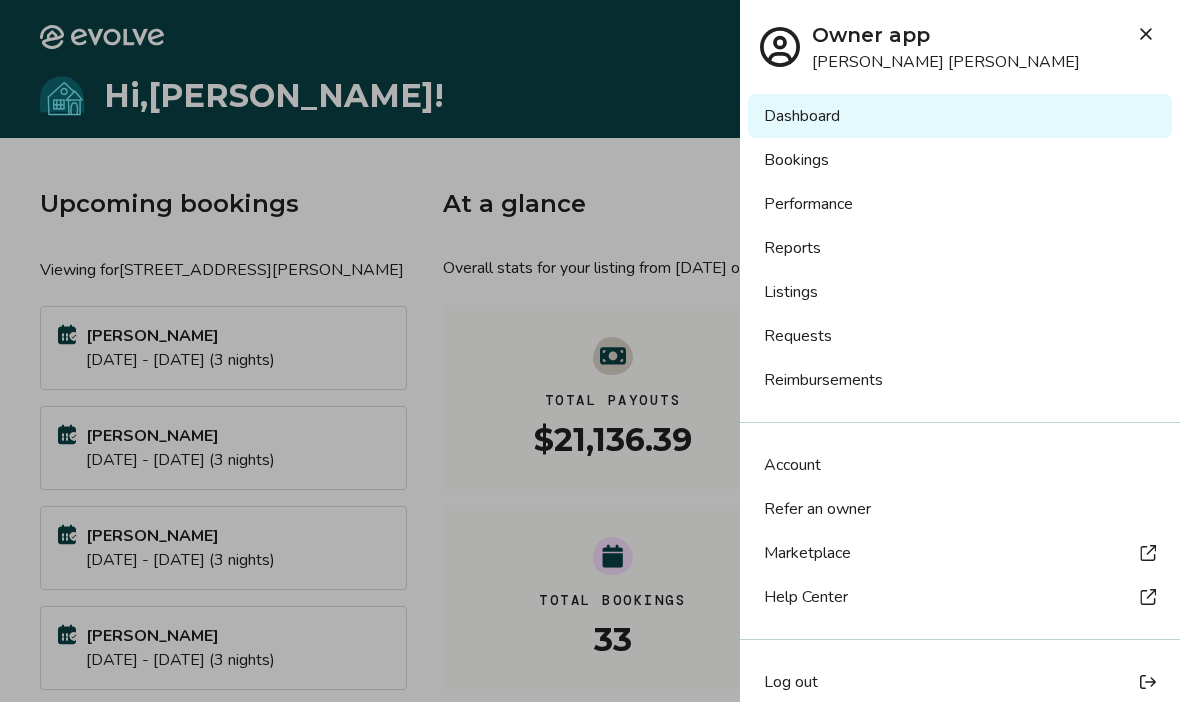 click on "Listings" at bounding box center (960, 292) 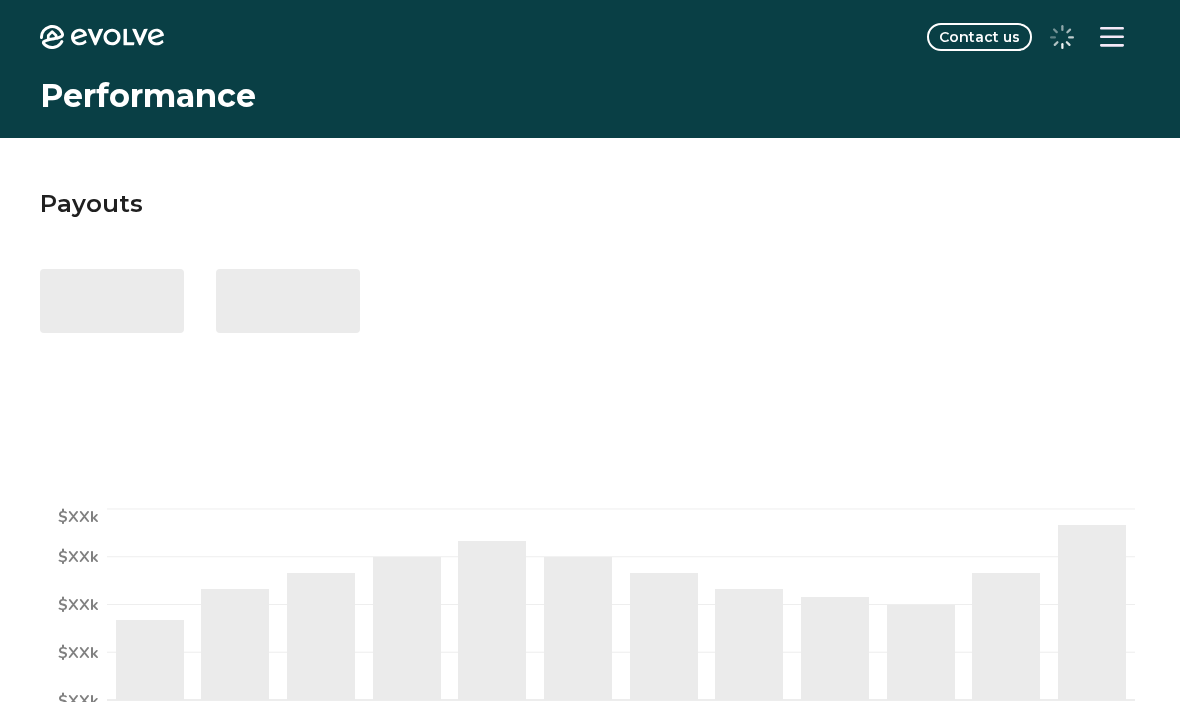 scroll, scrollTop: 0, scrollLeft: 0, axis: both 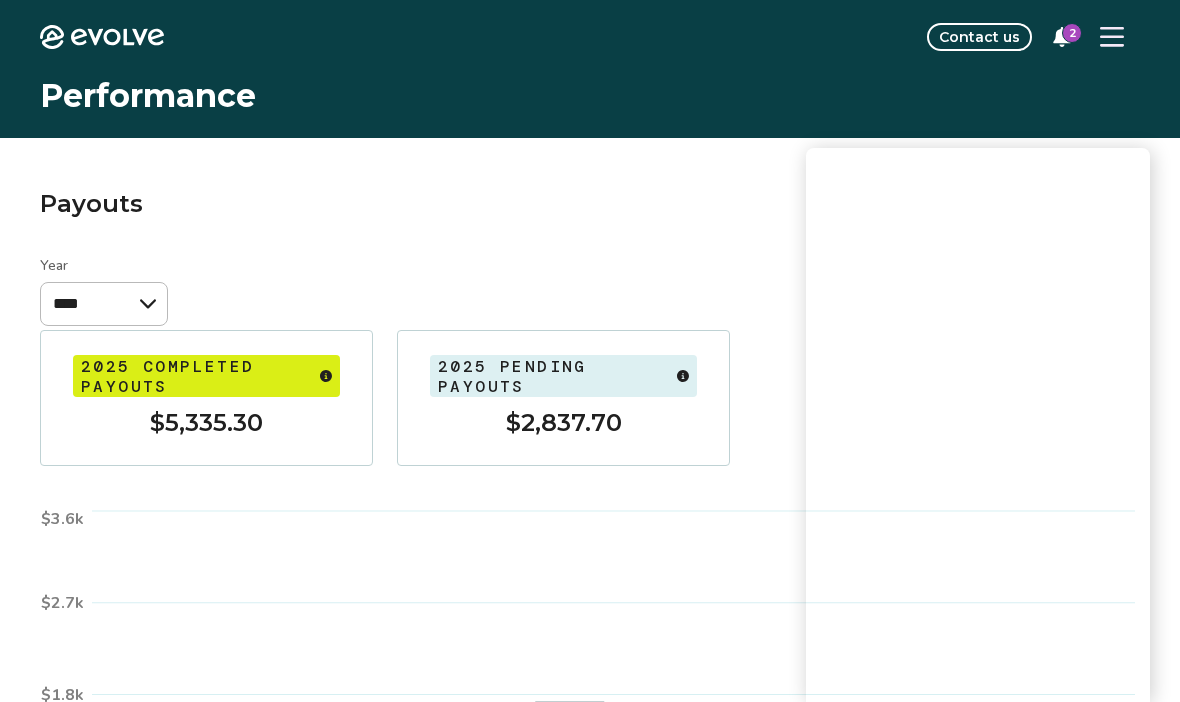 click 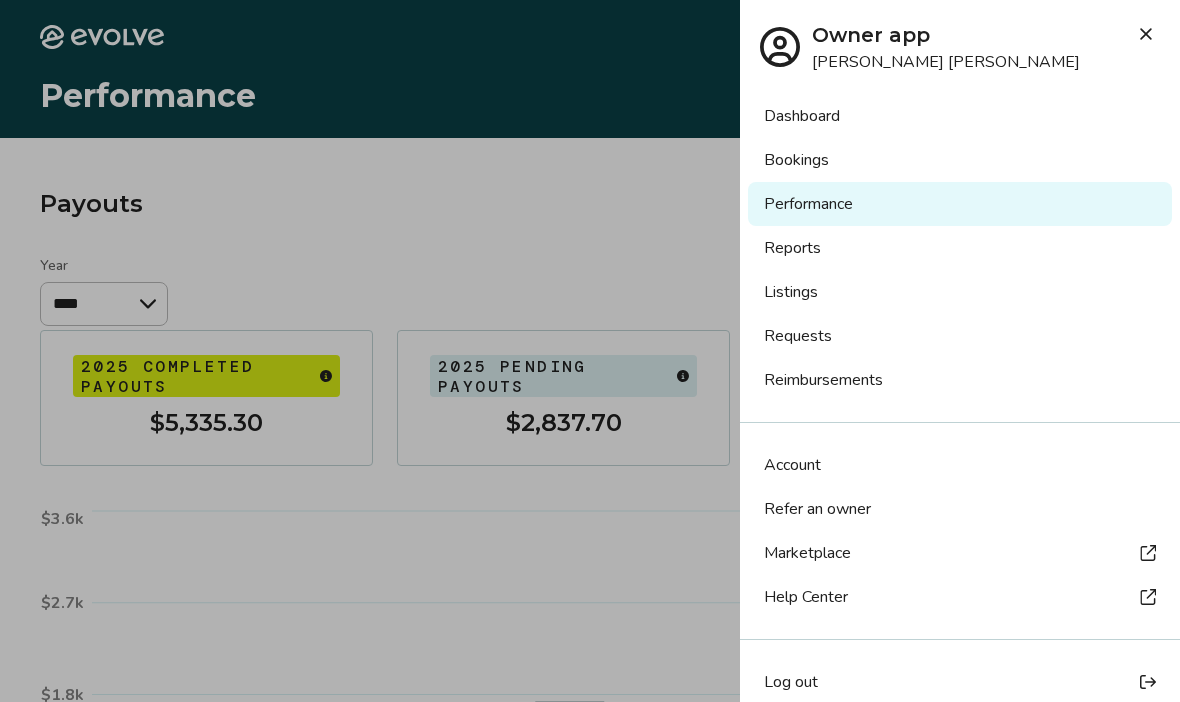 click on "Reports" at bounding box center [960, 248] 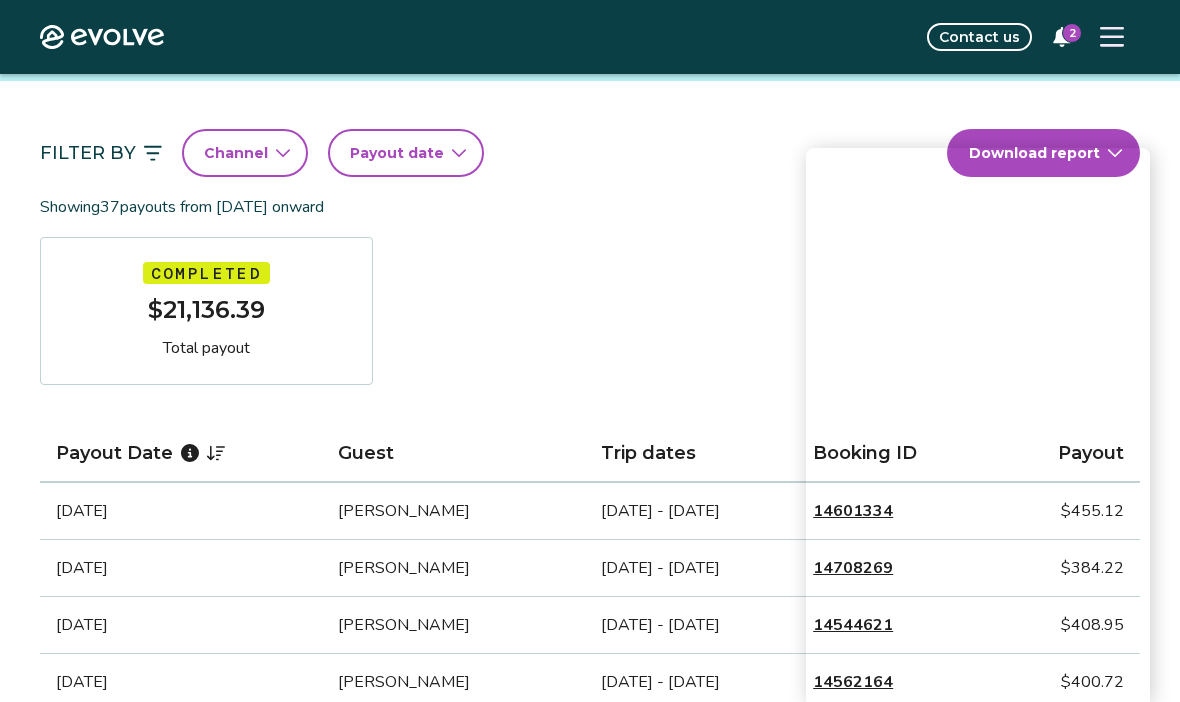 scroll, scrollTop: 131, scrollLeft: 0, axis: vertical 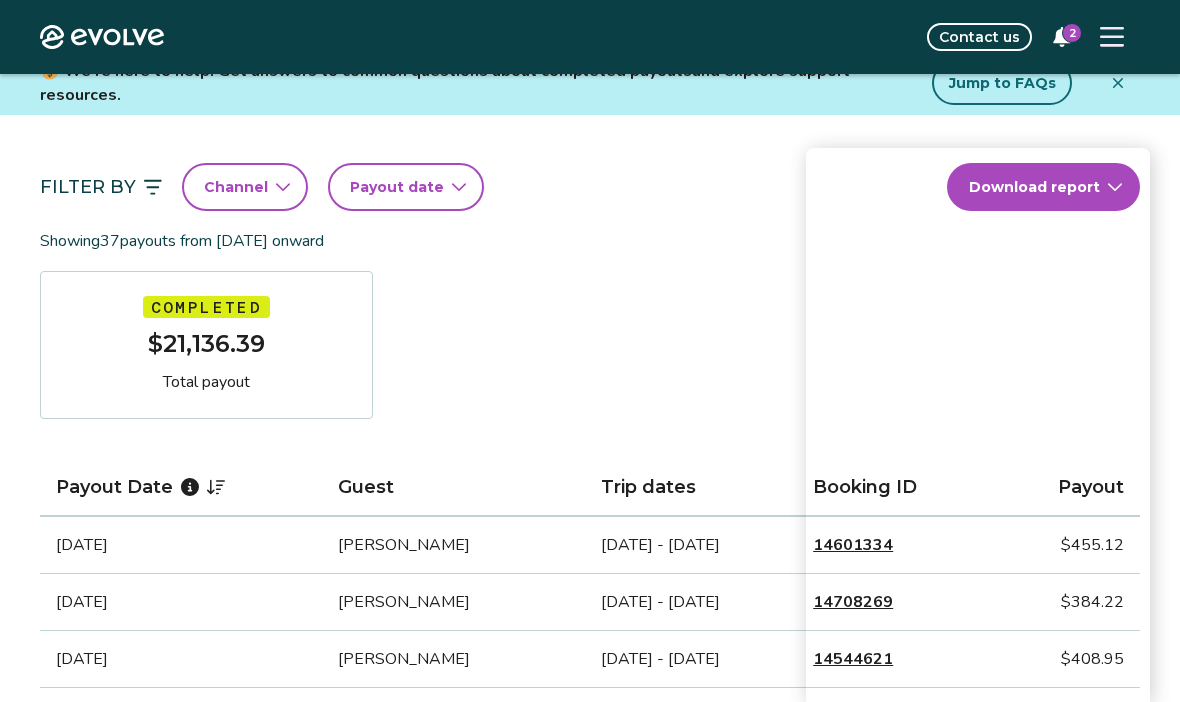 click on "Completed $21,136.39 Total payout" at bounding box center [206, 345] 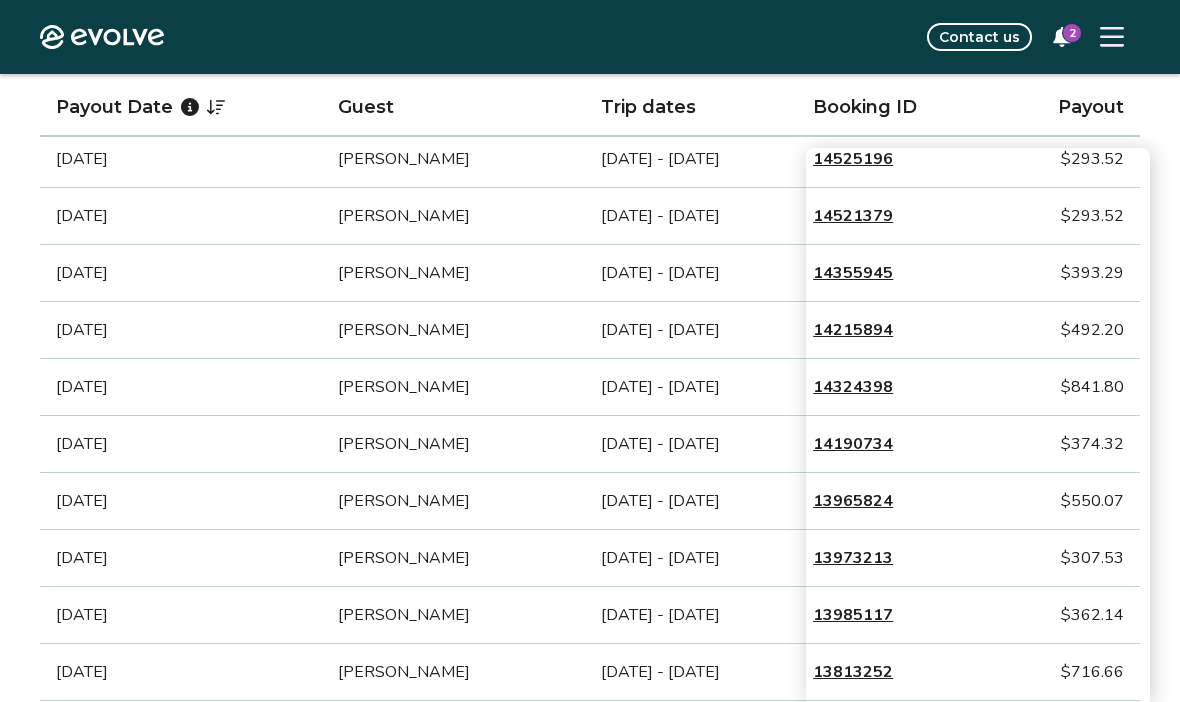 scroll, scrollTop: 917, scrollLeft: 0, axis: vertical 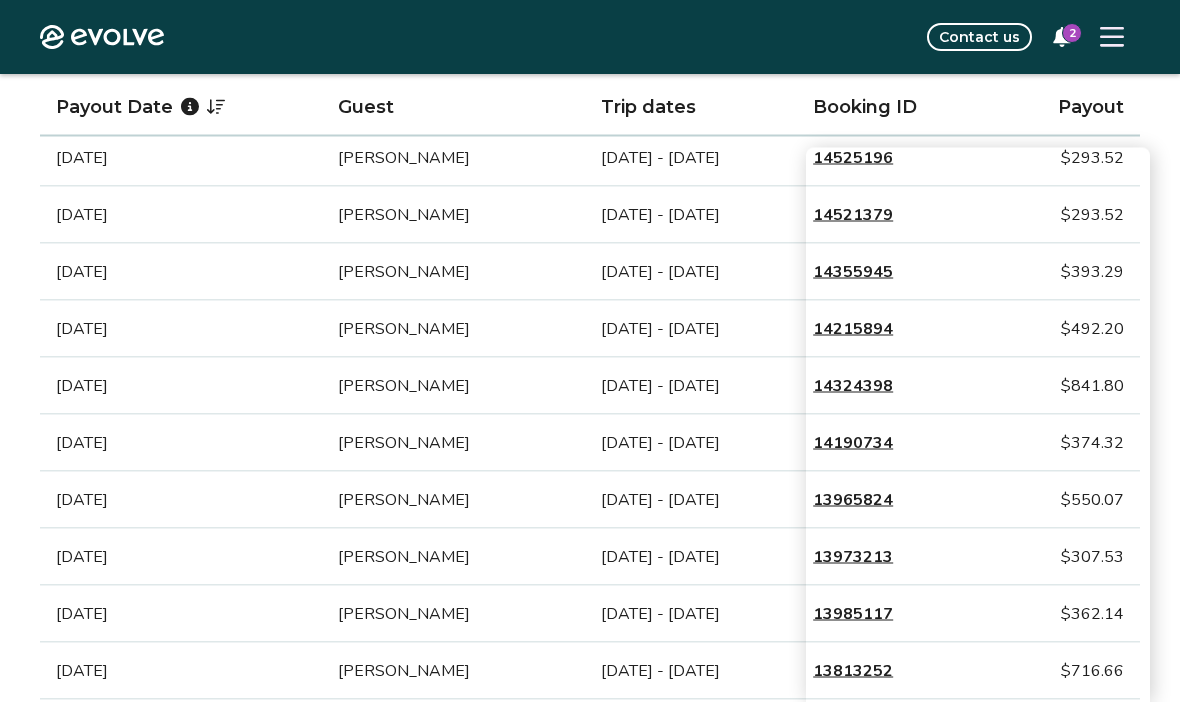 click on "Feb 16, 2025" at bounding box center [181, 443] 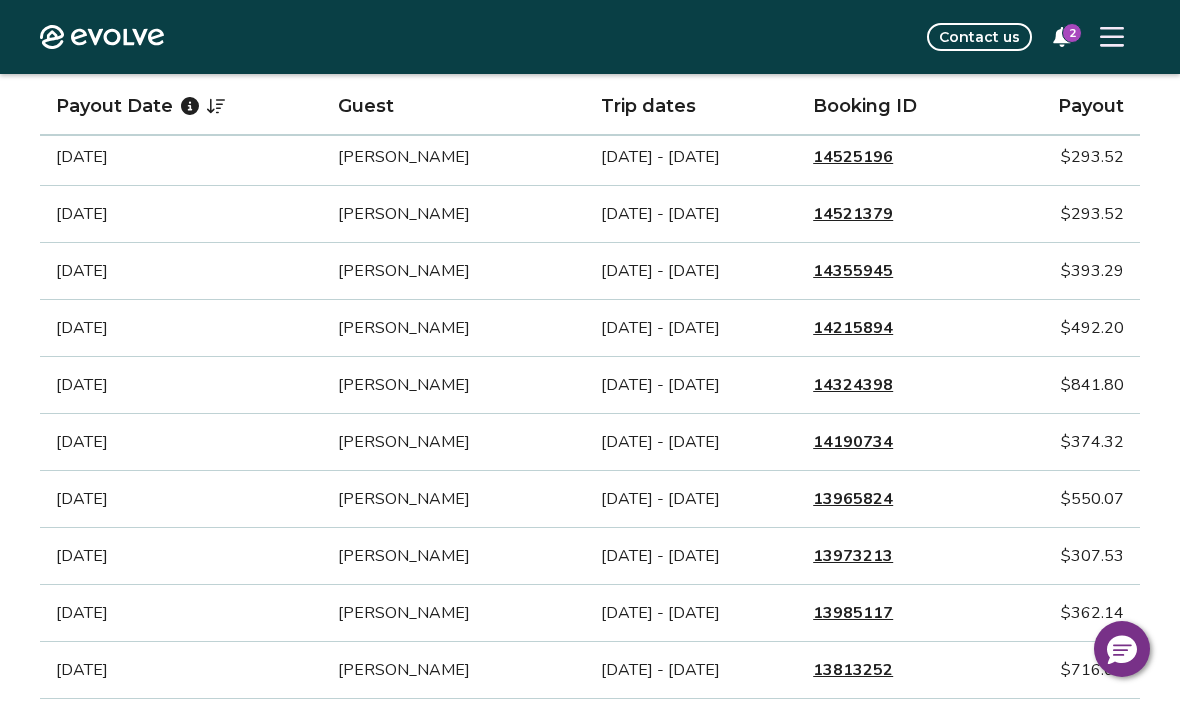 click on "14190734" at bounding box center (853, 442) 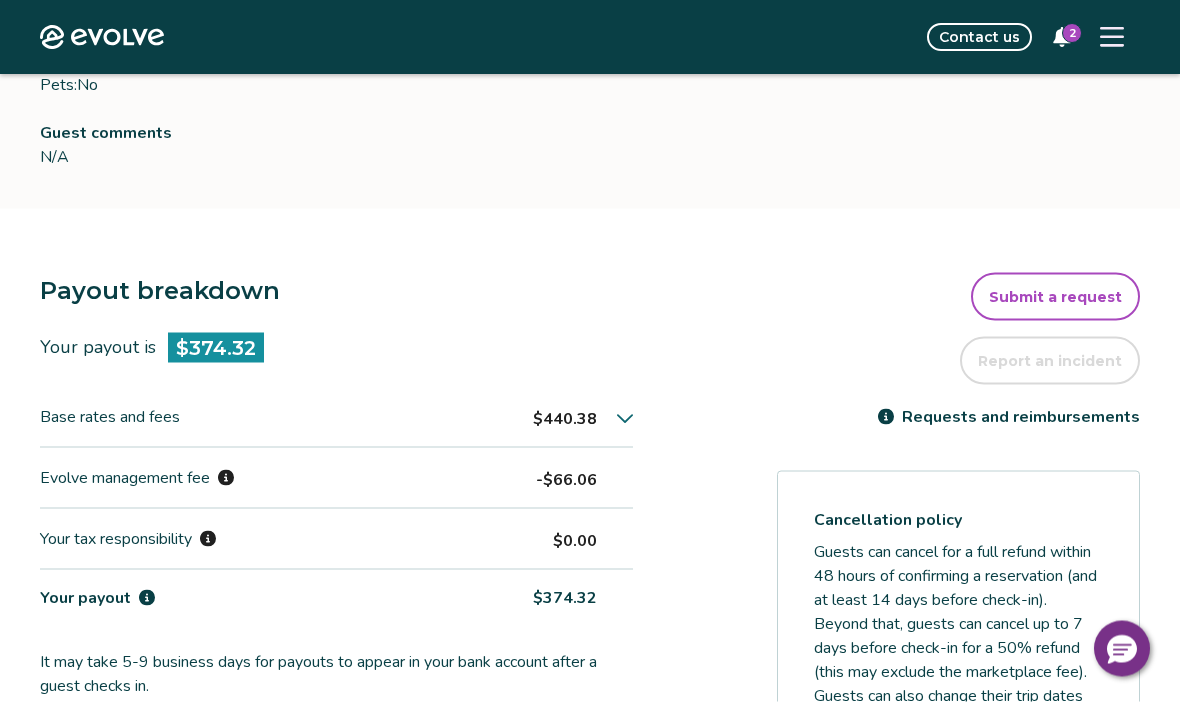 scroll, scrollTop: 360, scrollLeft: 0, axis: vertical 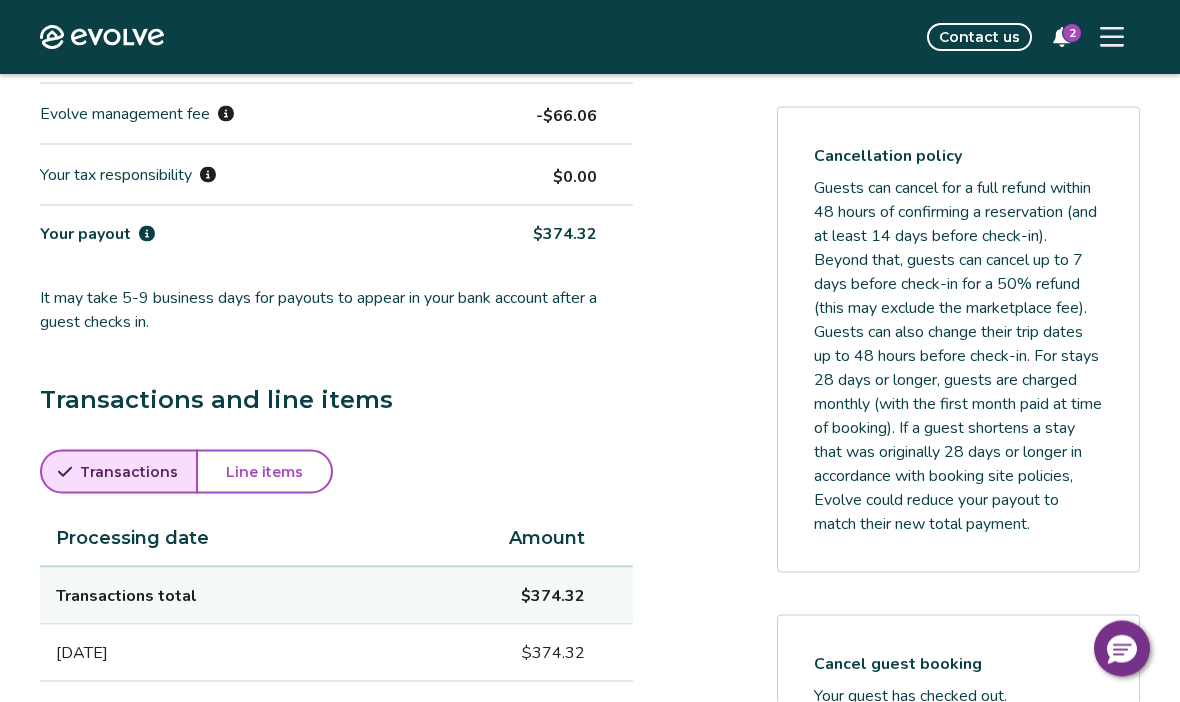 click on "Line items" at bounding box center [264, 472] 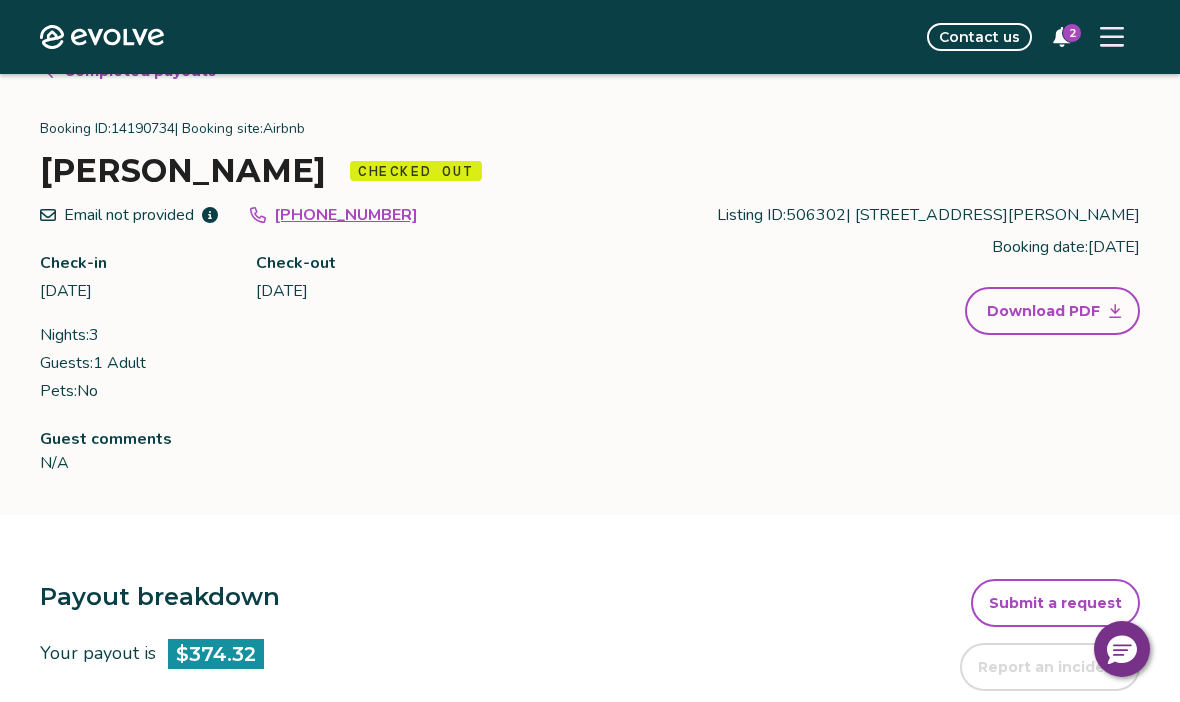 scroll, scrollTop: 0, scrollLeft: 0, axis: both 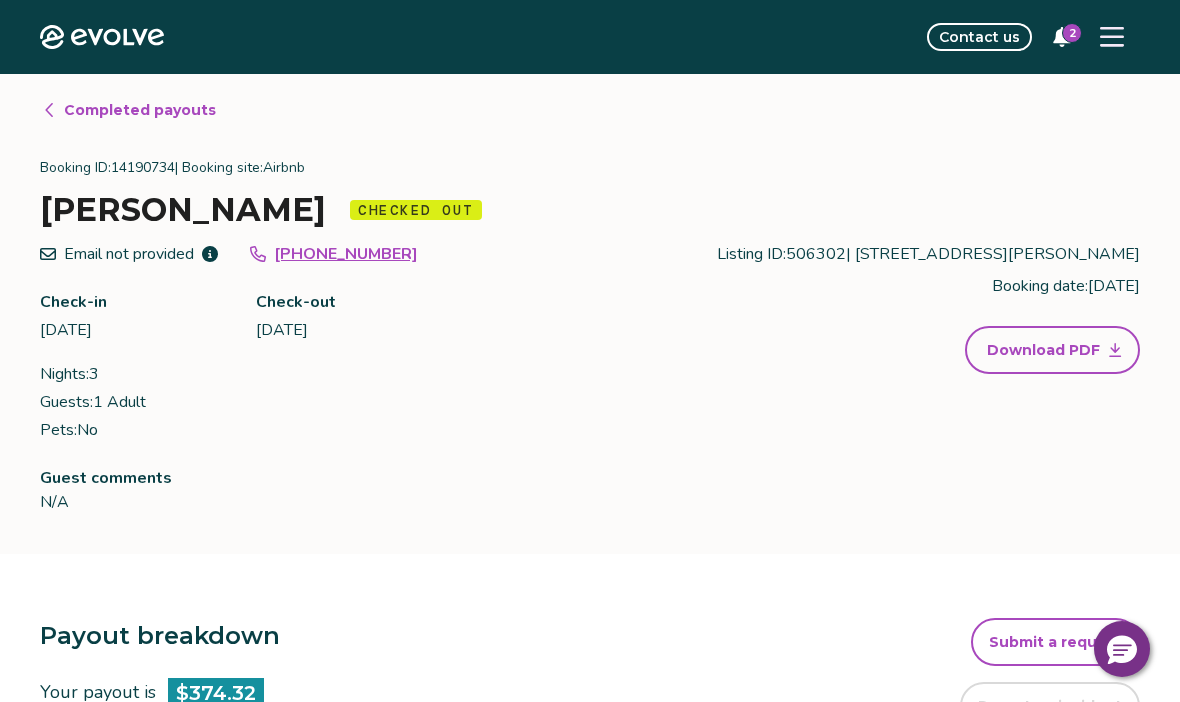 click on "Guest comments N/A" at bounding box center [424, 490] 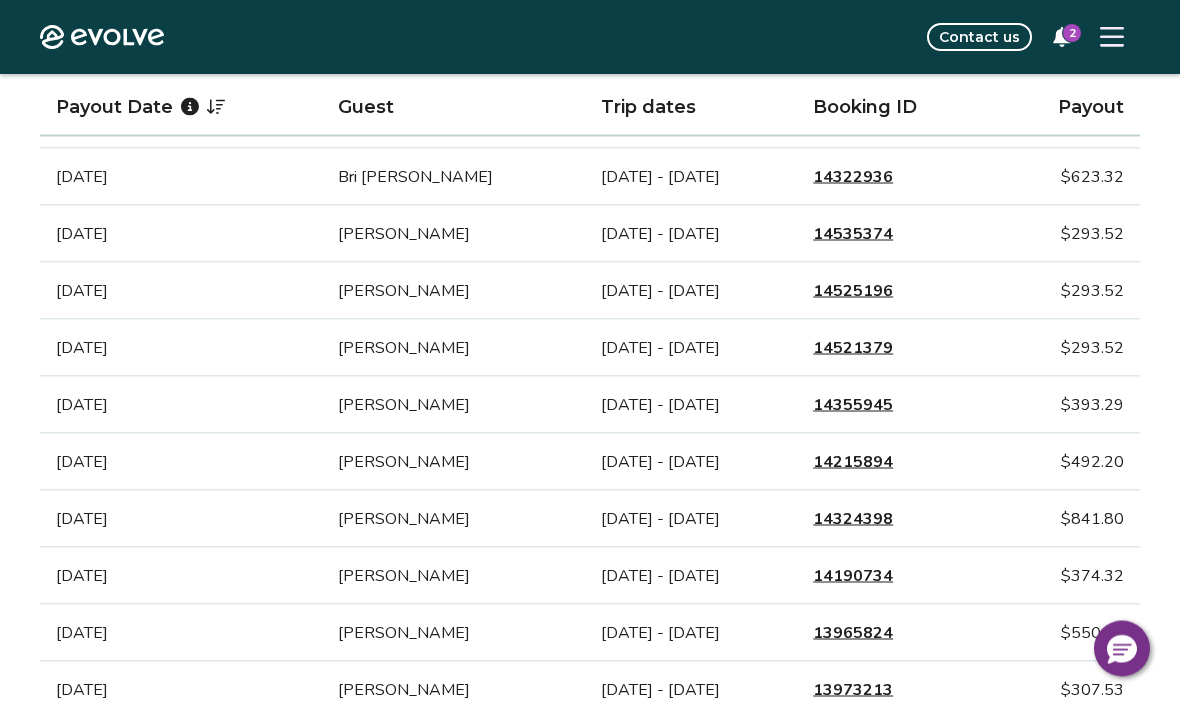 scroll, scrollTop: 785, scrollLeft: 0, axis: vertical 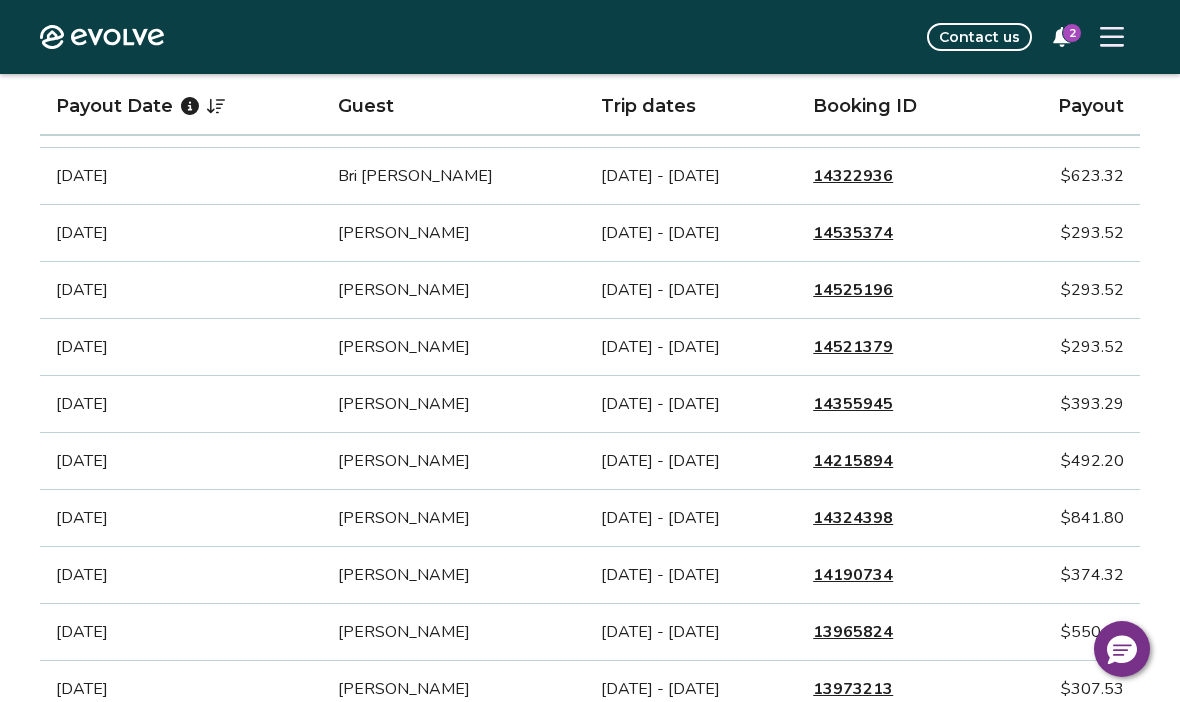 click on "14324398" at bounding box center (853, 518) 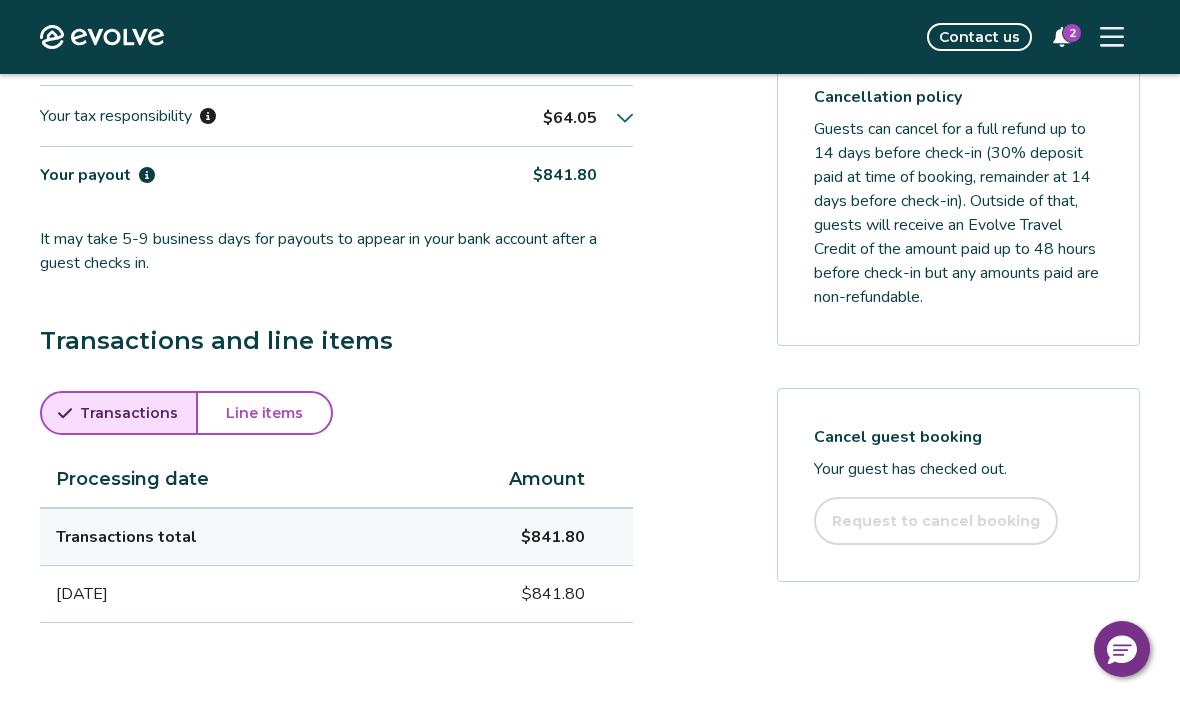 scroll, scrollTop: 820, scrollLeft: 0, axis: vertical 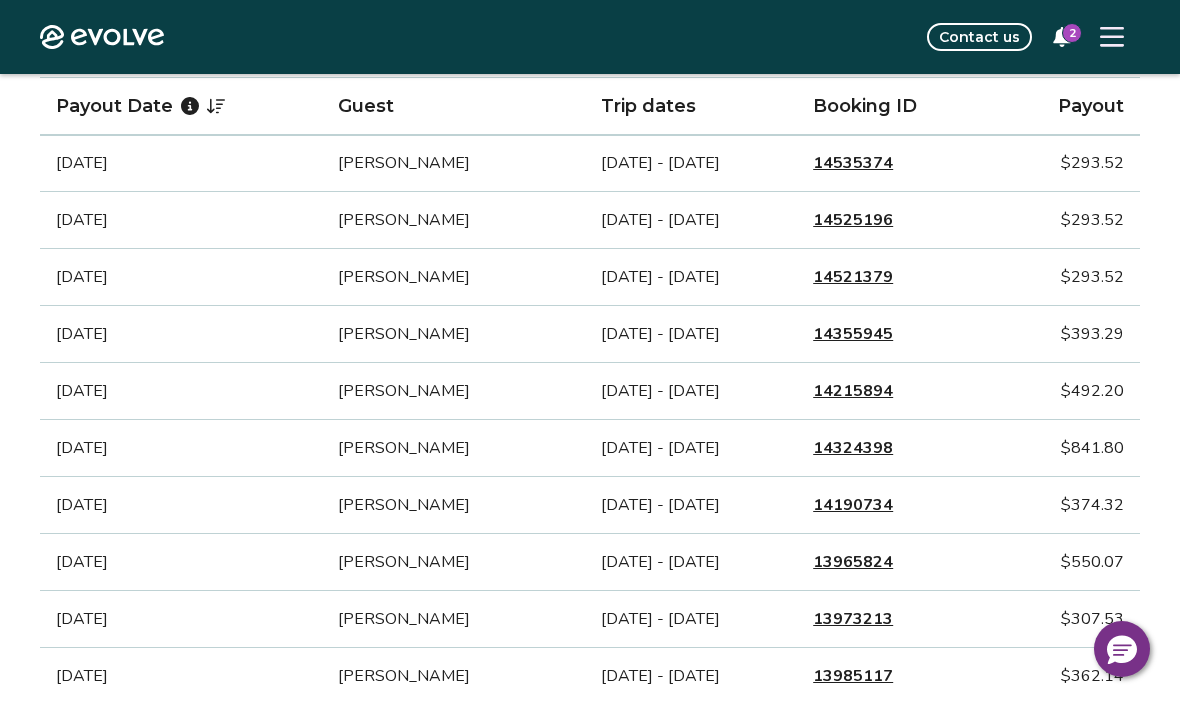 click on "14215894" at bounding box center [853, 391] 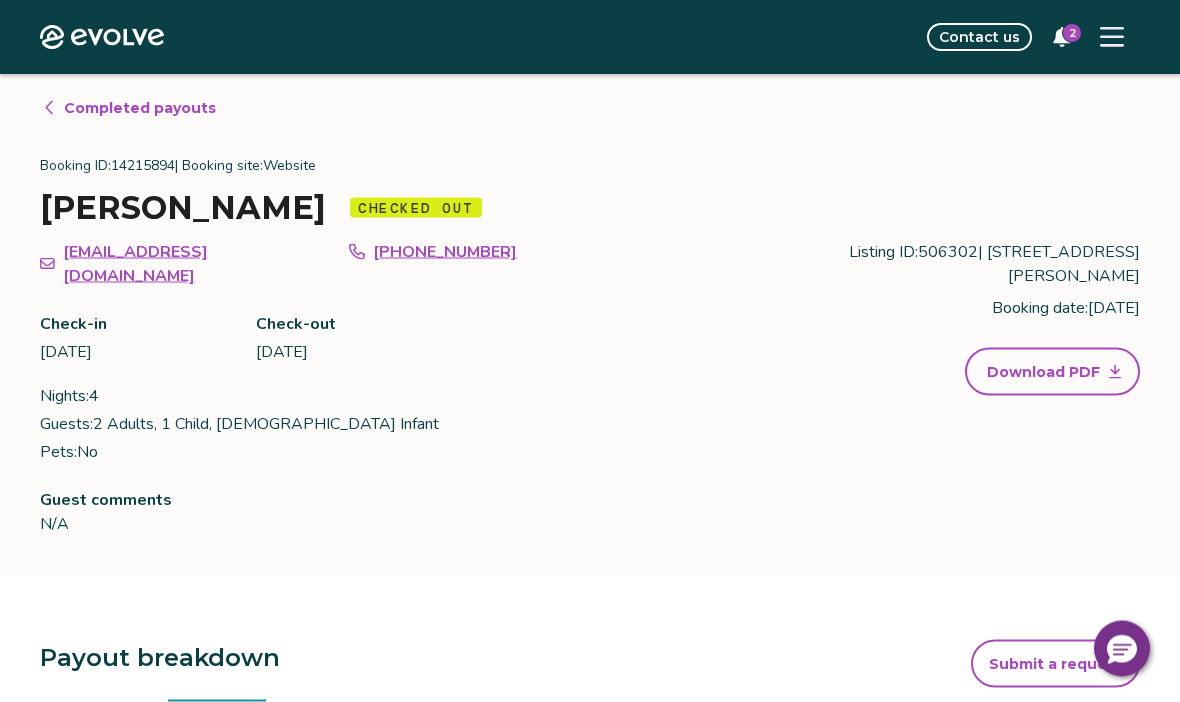 scroll, scrollTop: 0, scrollLeft: 0, axis: both 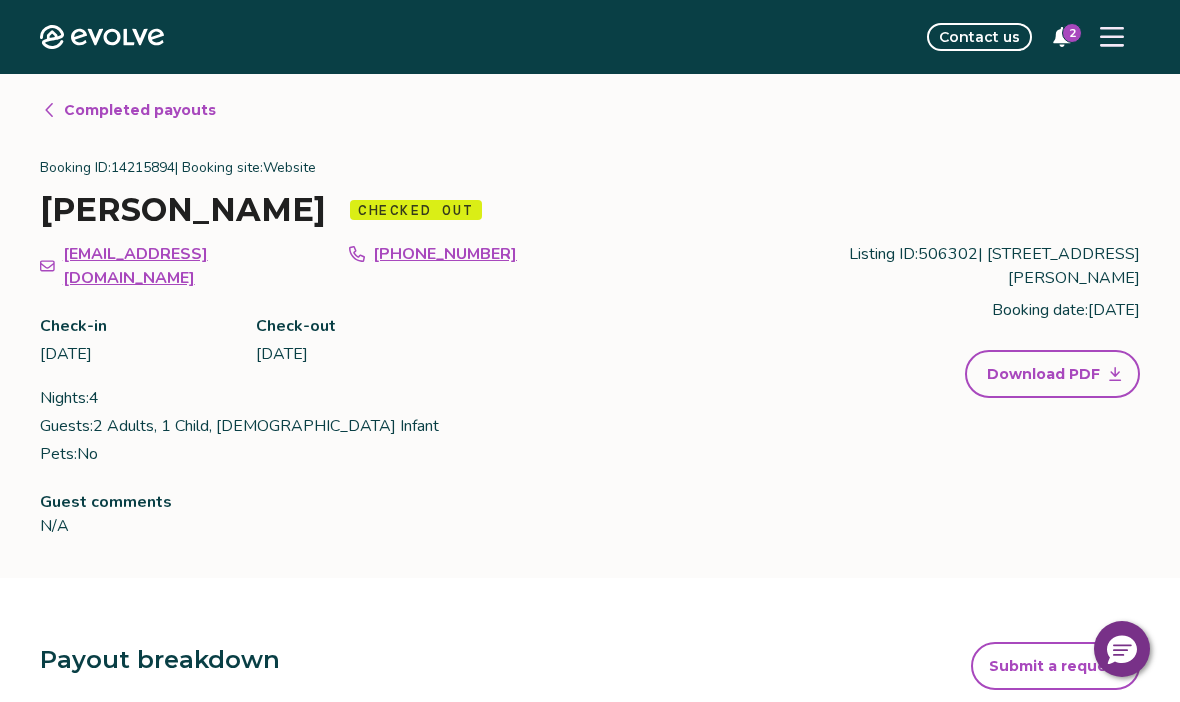 click 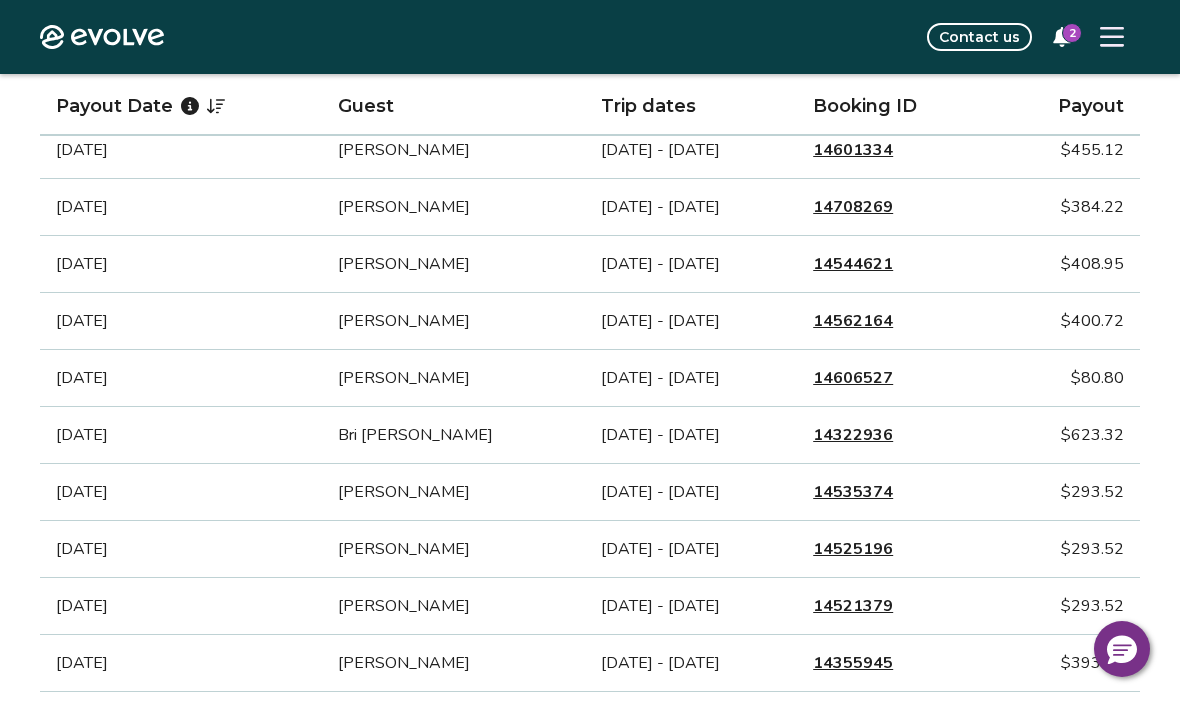 scroll, scrollTop: 527, scrollLeft: 0, axis: vertical 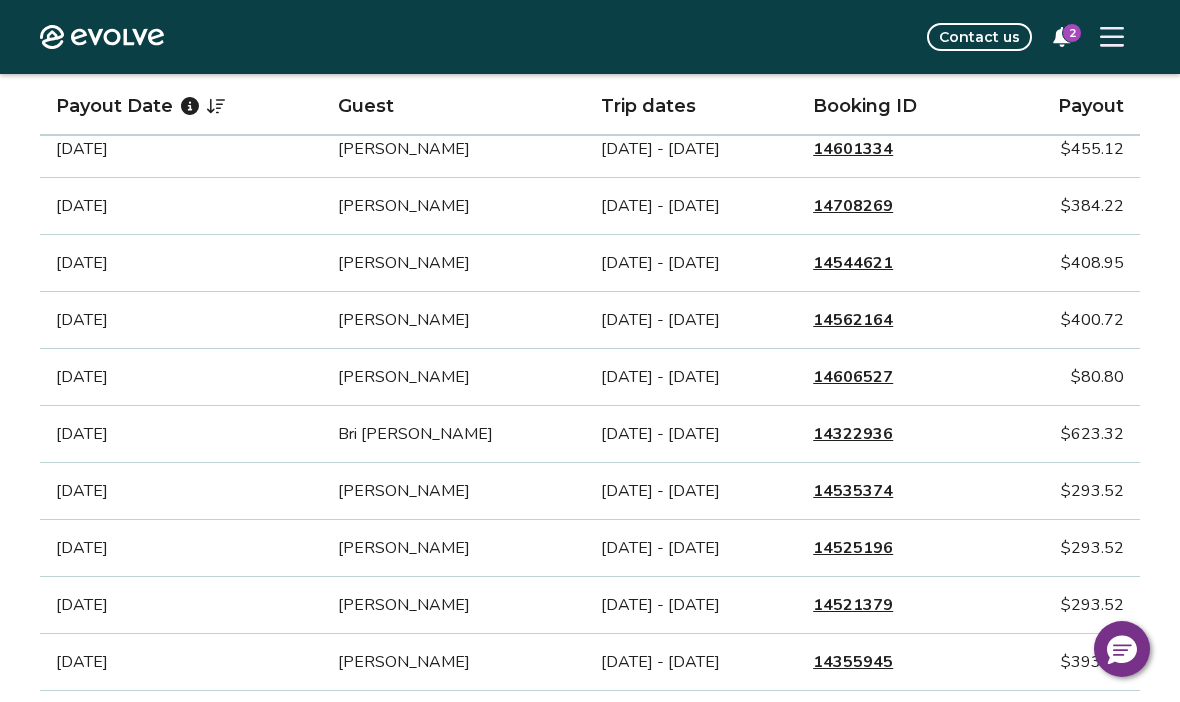 click on "14355945" at bounding box center (853, 662) 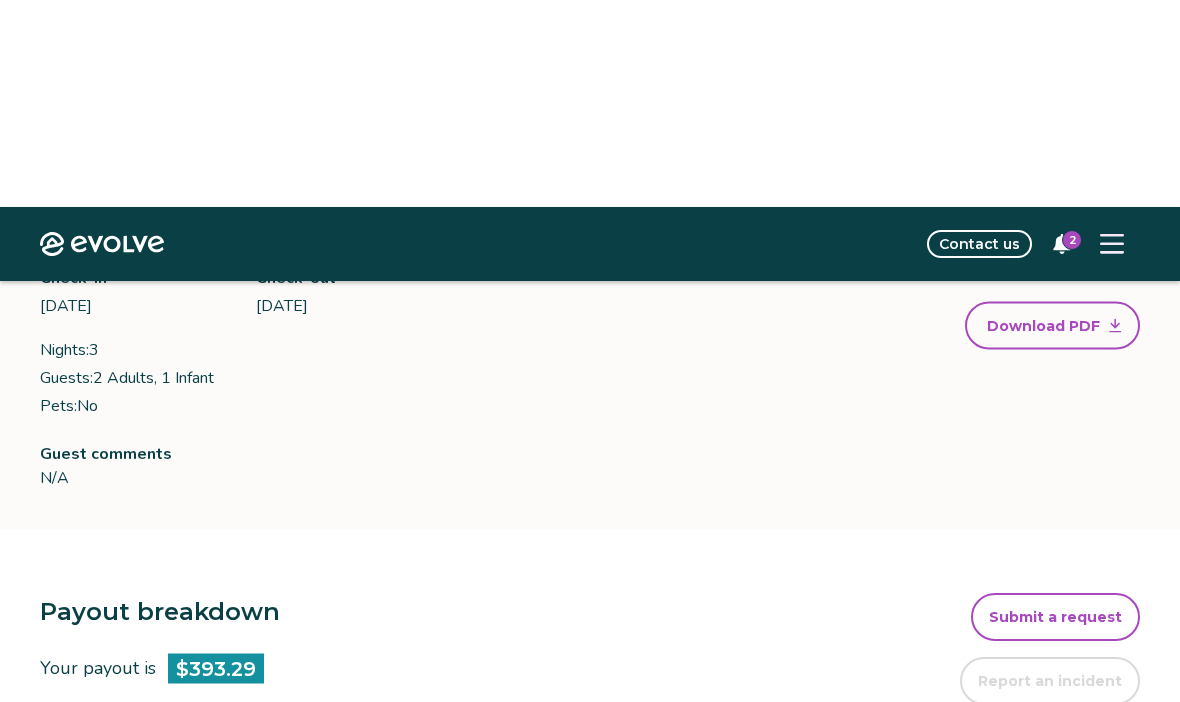 scroll, scrollTop: 0, scrollLeft: 0, axis: both 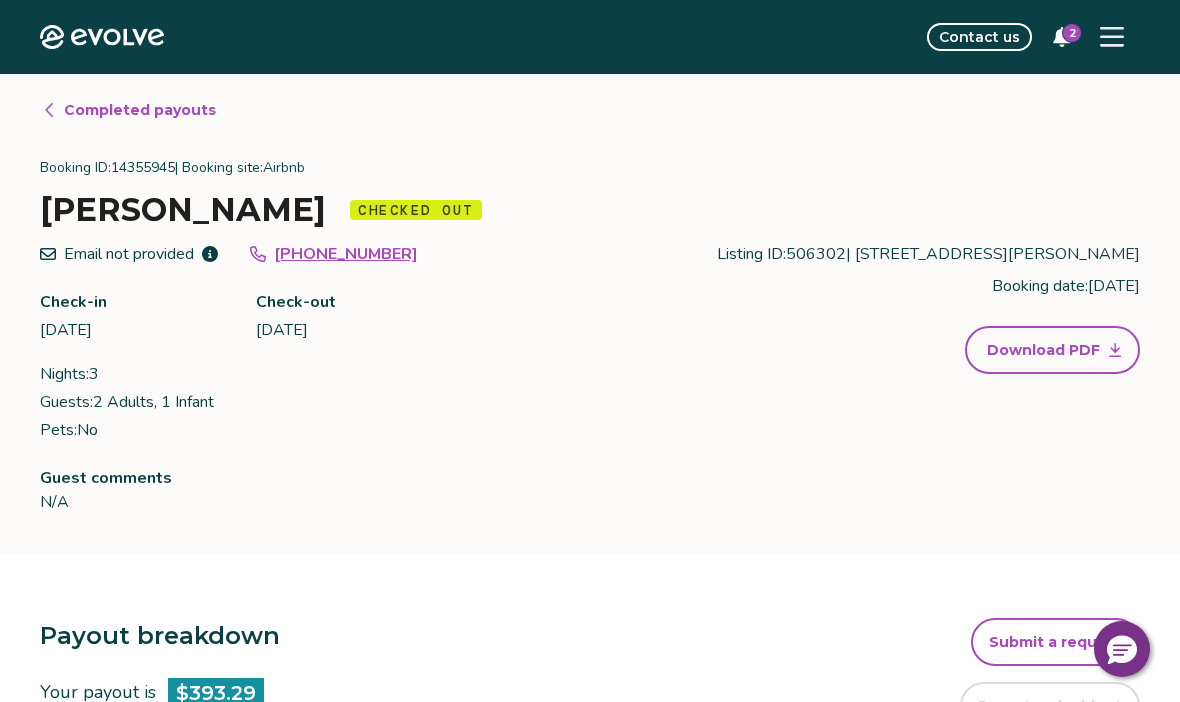 click on "Completed payouts" at bounding box center [129, 110] 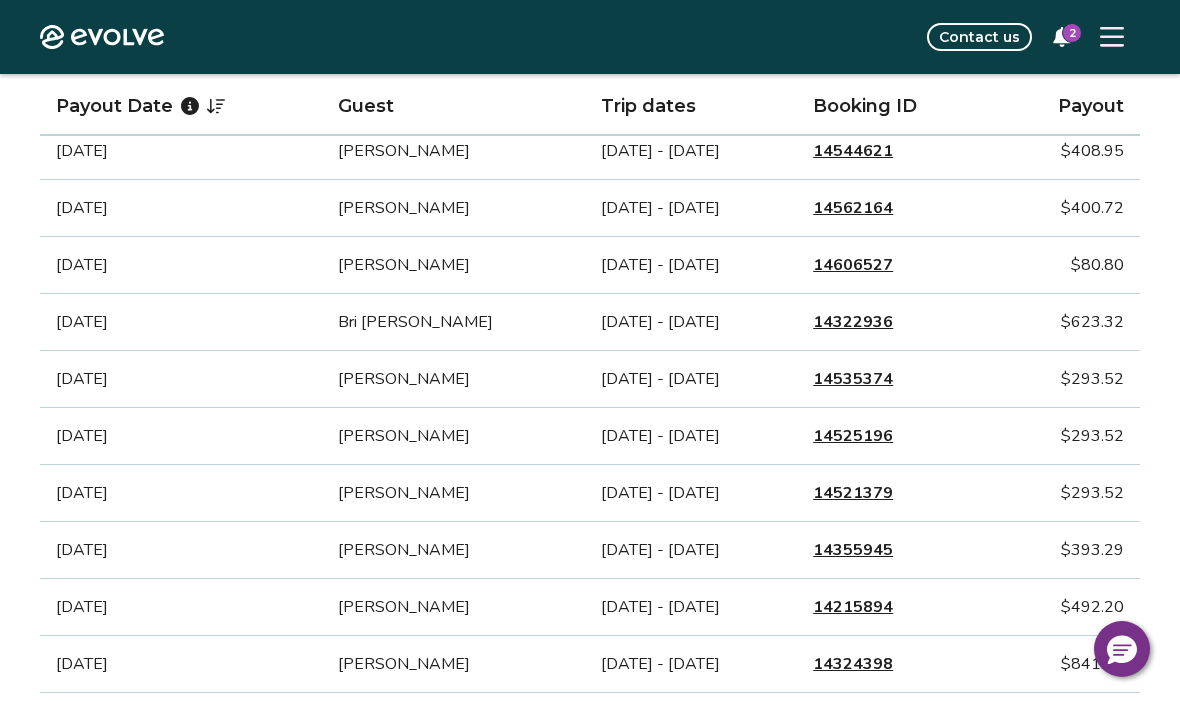 scroll, scrollTop: 640, scrollLeft: 0, axis: vertical 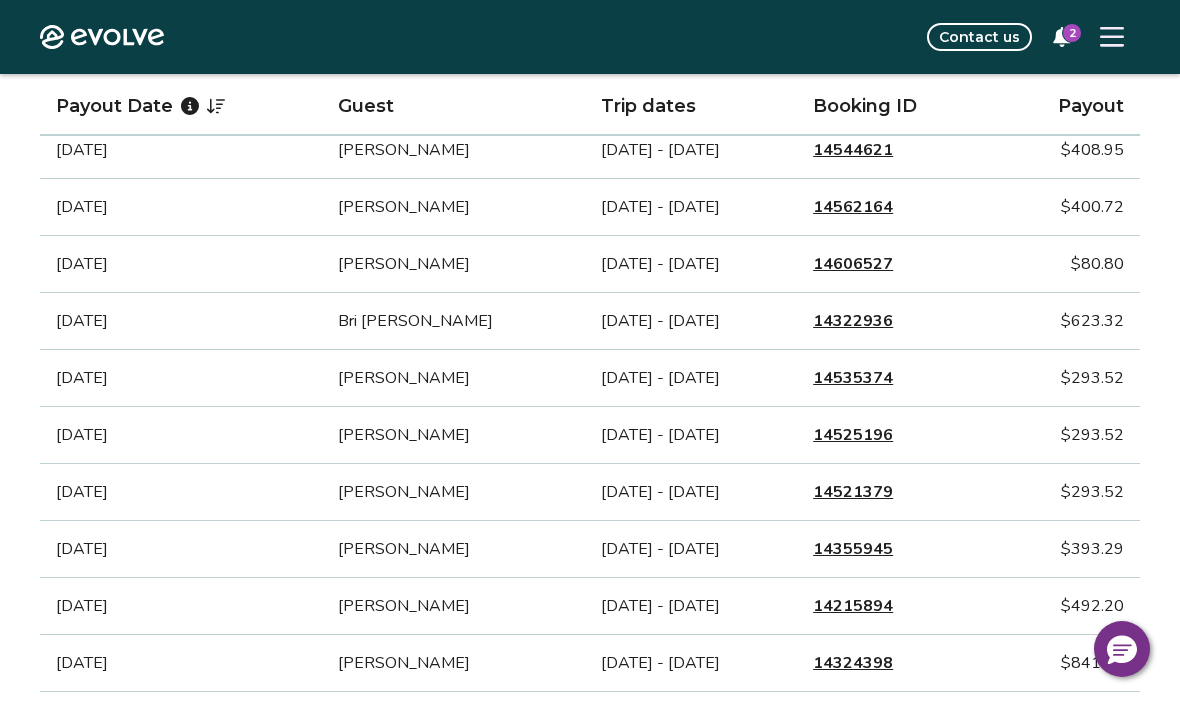 click on "14521379" at bounding box center [853, 492] 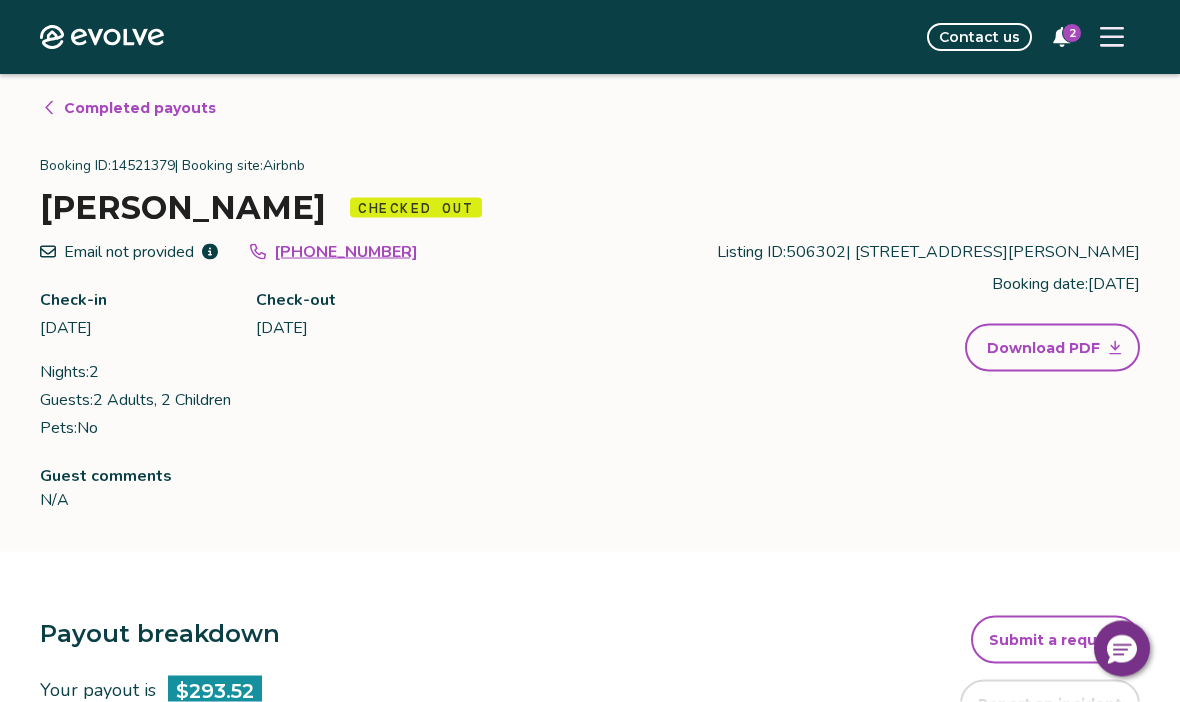 scroll, scrollTop: 0, scrollLeft: 0, axis: both 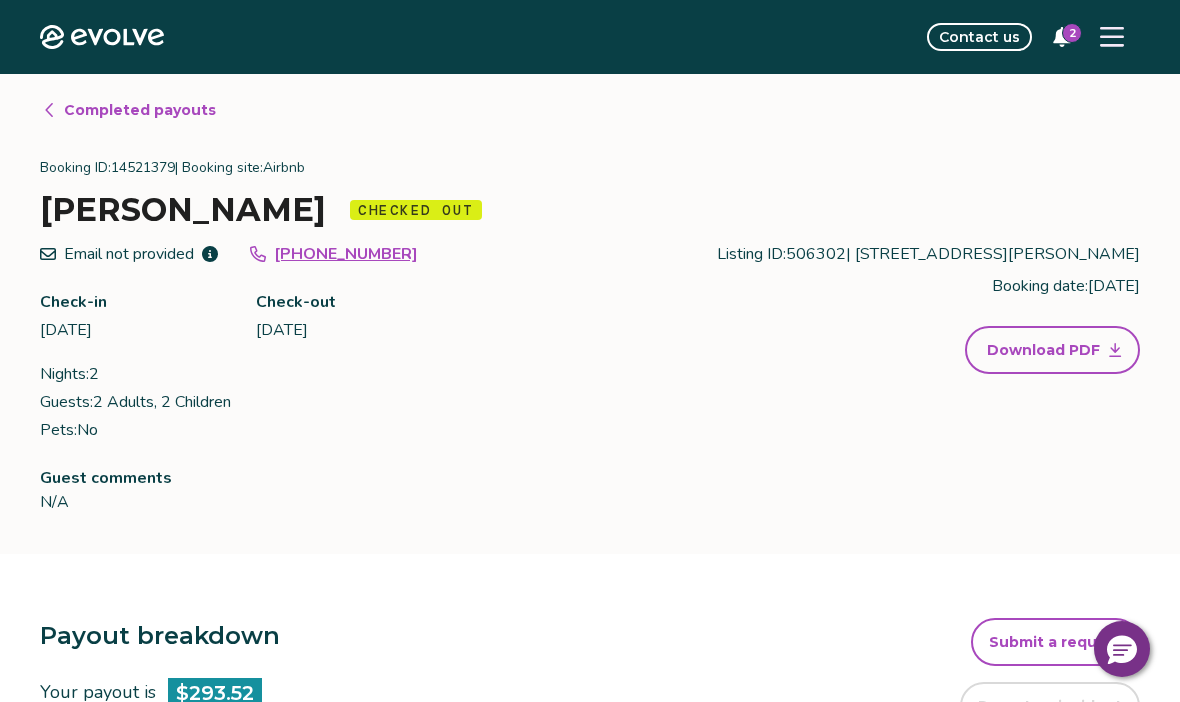 click on "Completed payouts" at bounding box center [129, 110] 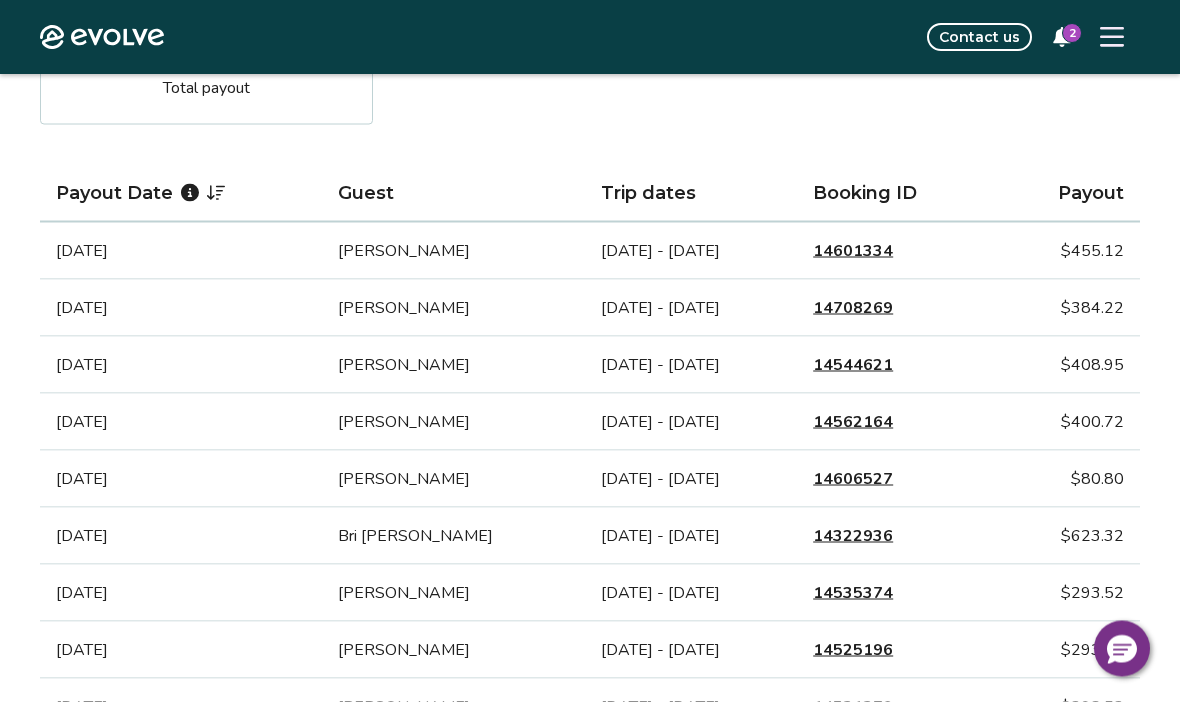 scroll, scrollTop: 421, scrollLeft: 0, axis: vertical 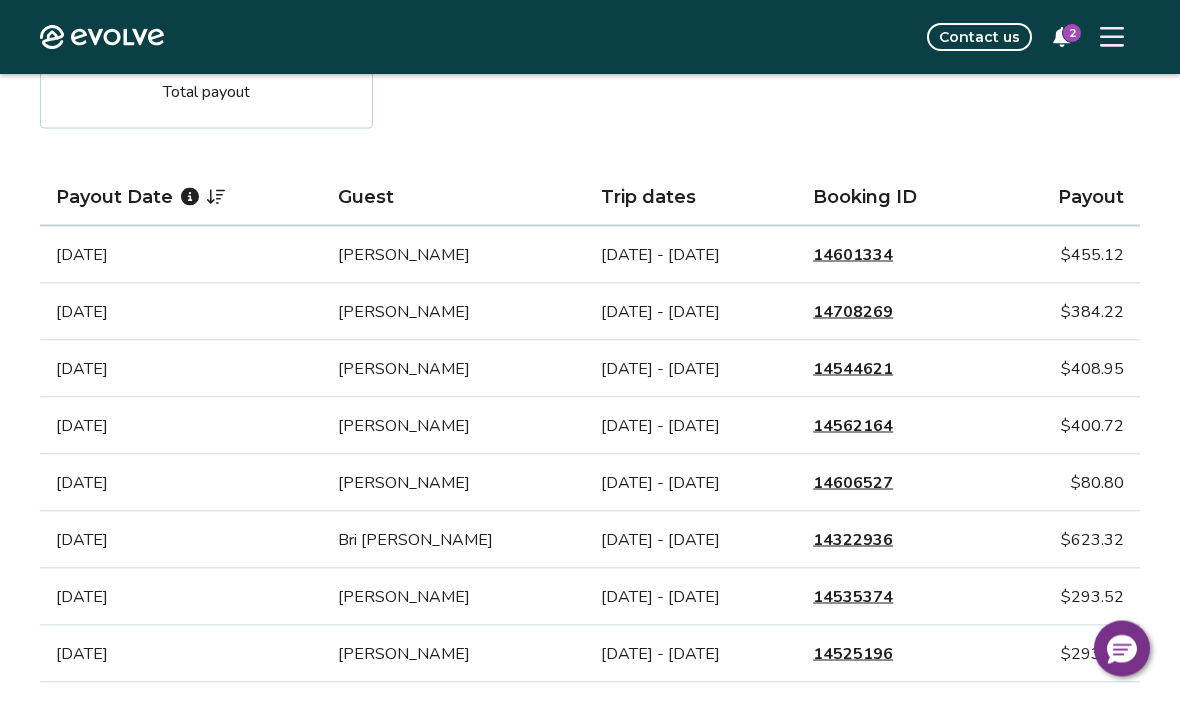 click on "14535374" at bounding box center [853, 597] 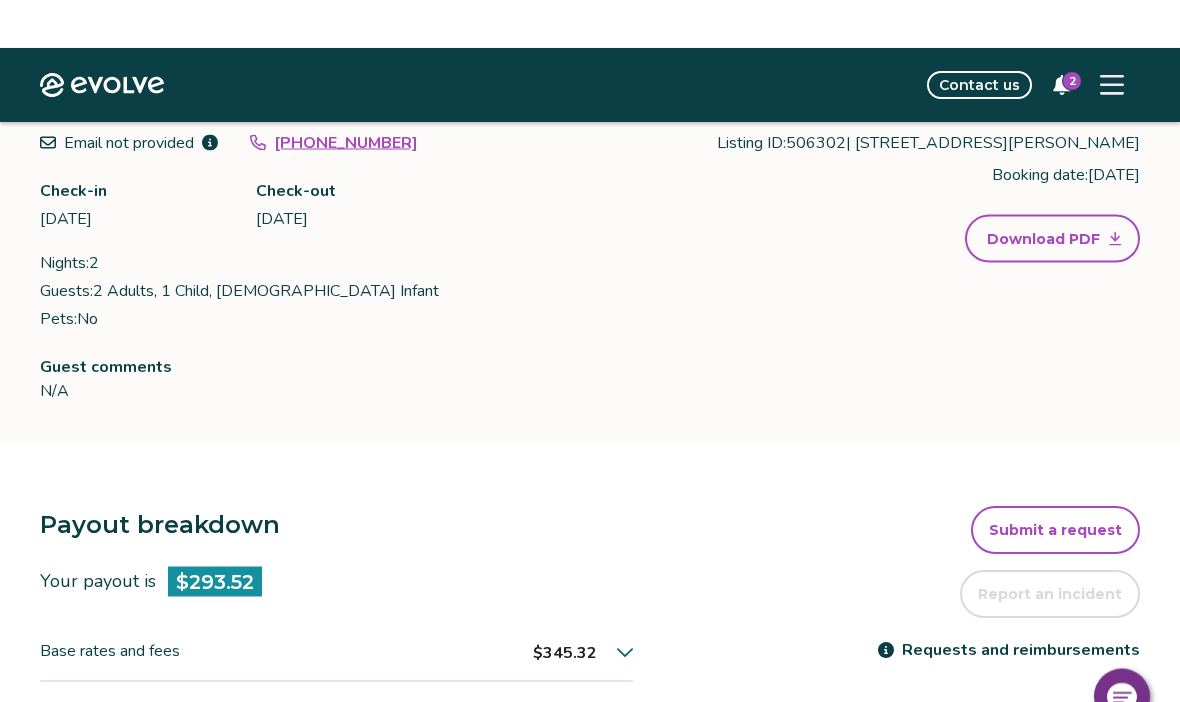 scroll, scrollTop: 0, scrollLeft: 0, axis: both 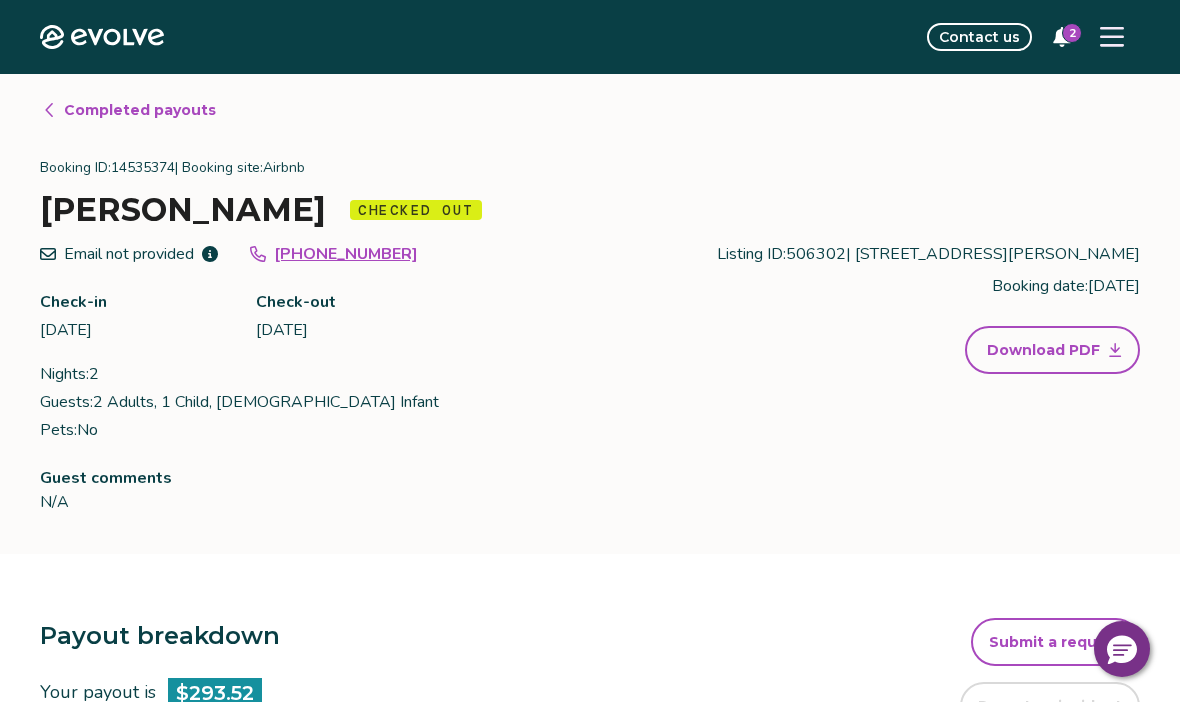click 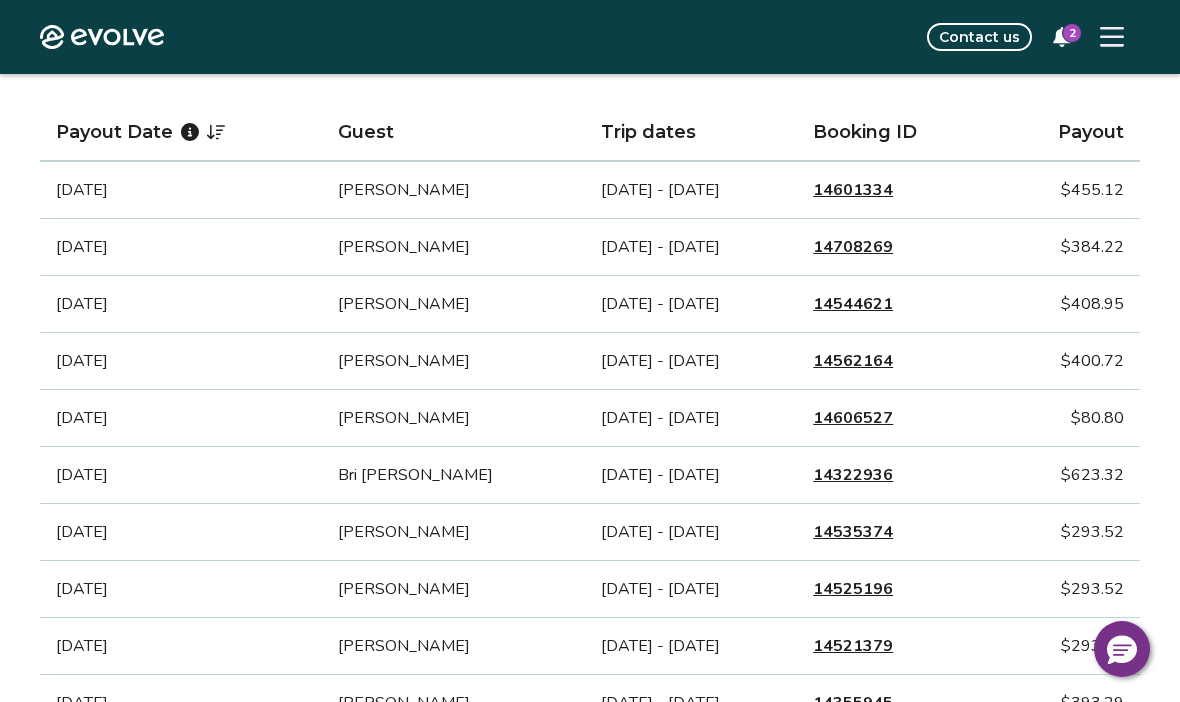 scroll, scrollTop: 484, scrollLeft: 0, axis: vertical 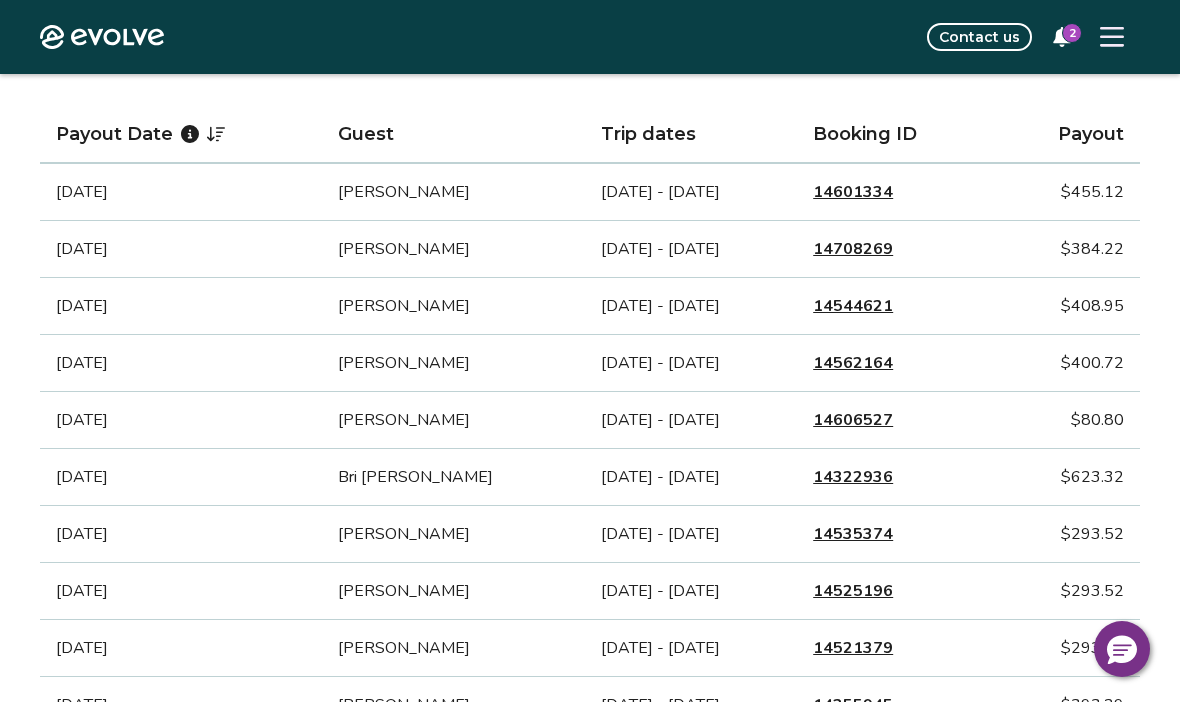 click on "14322936" at bounding box center [853, 477] 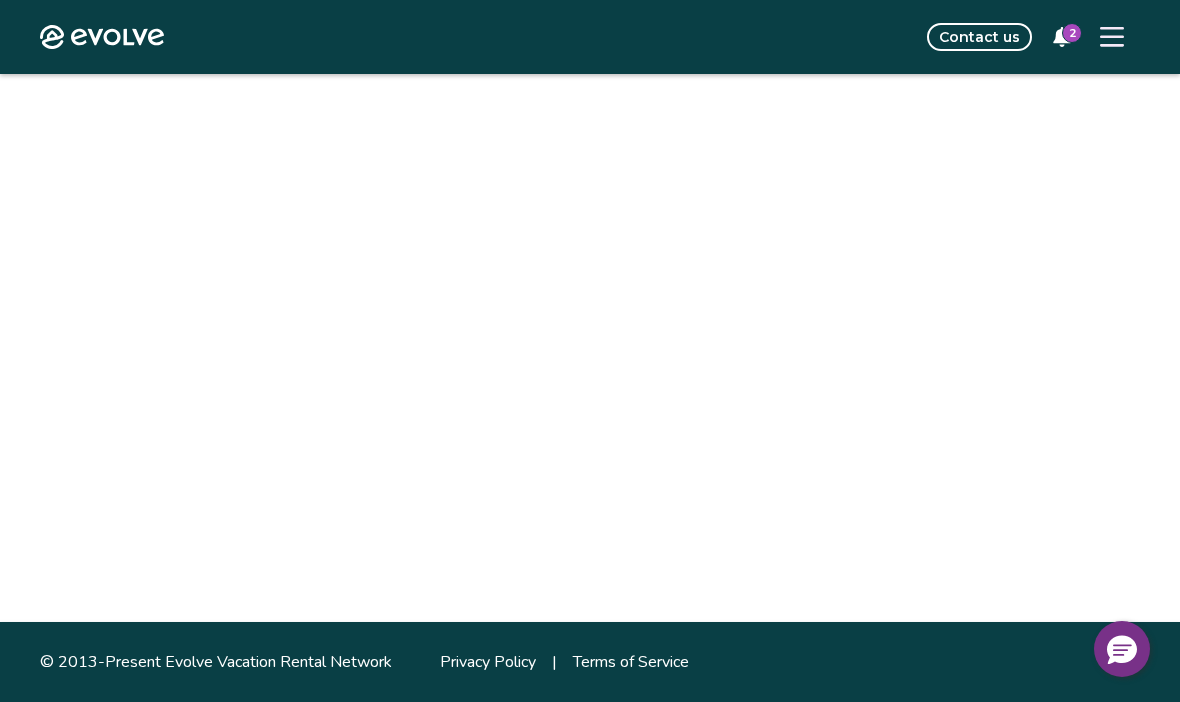 scroll, scrollTop: 0, scrollLeft: 0, axis: both 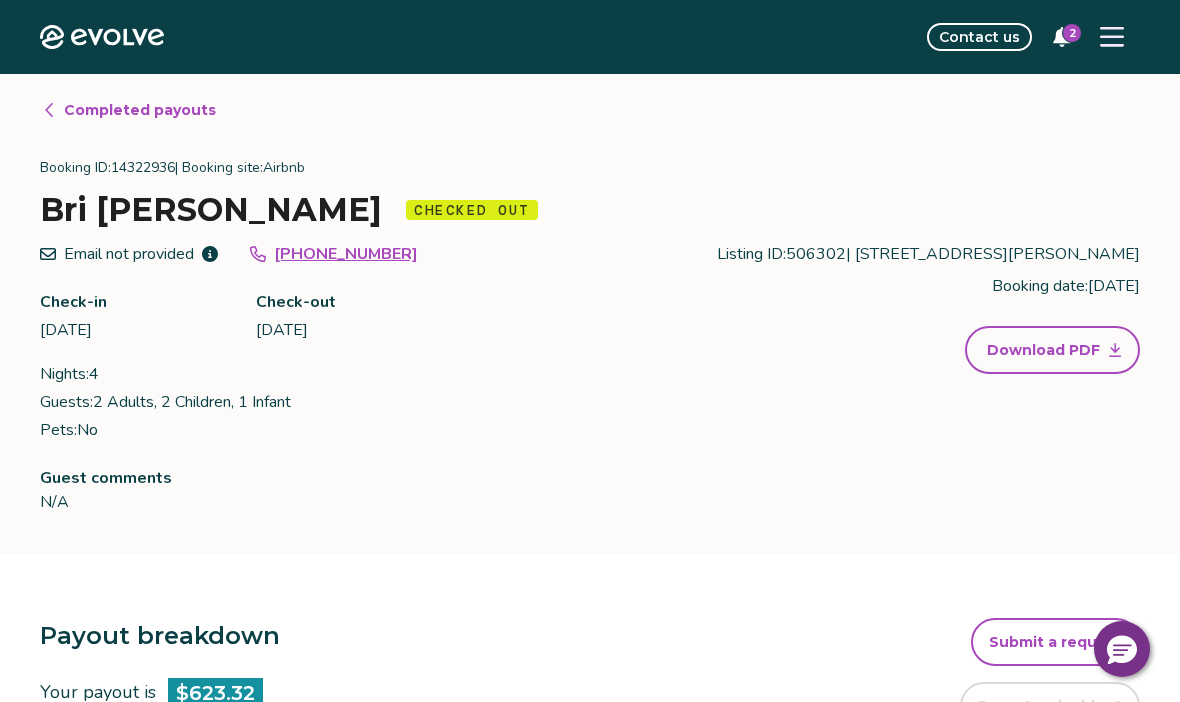 click on "Completed payouts" at bounding box center (129, 110) 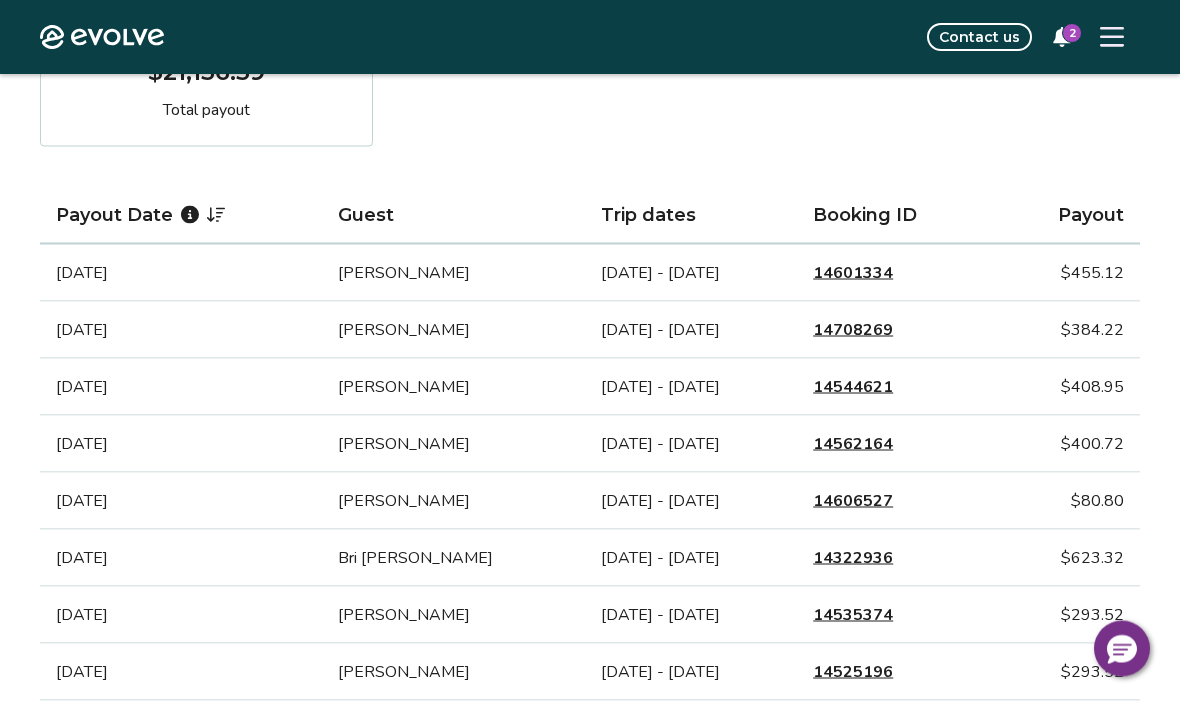 scroll, scrollTop: 406, scrollLeft: 0, axis: vertical 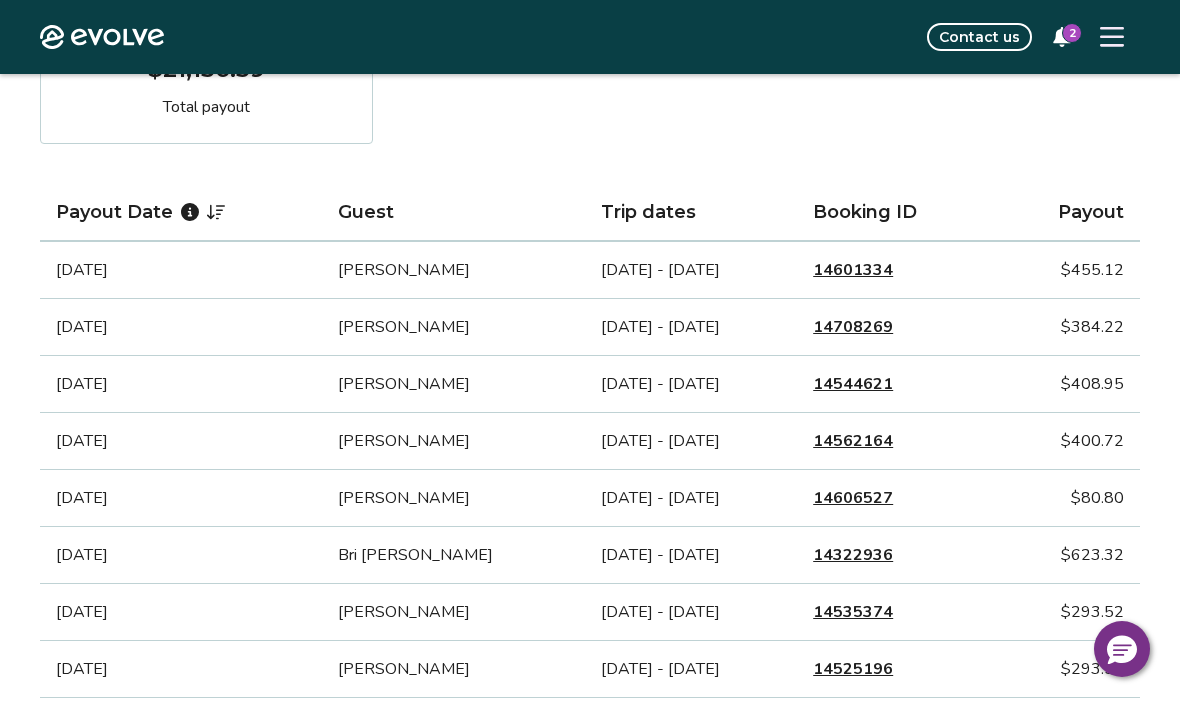 click on "14606527" at bounding box center (853, 498) 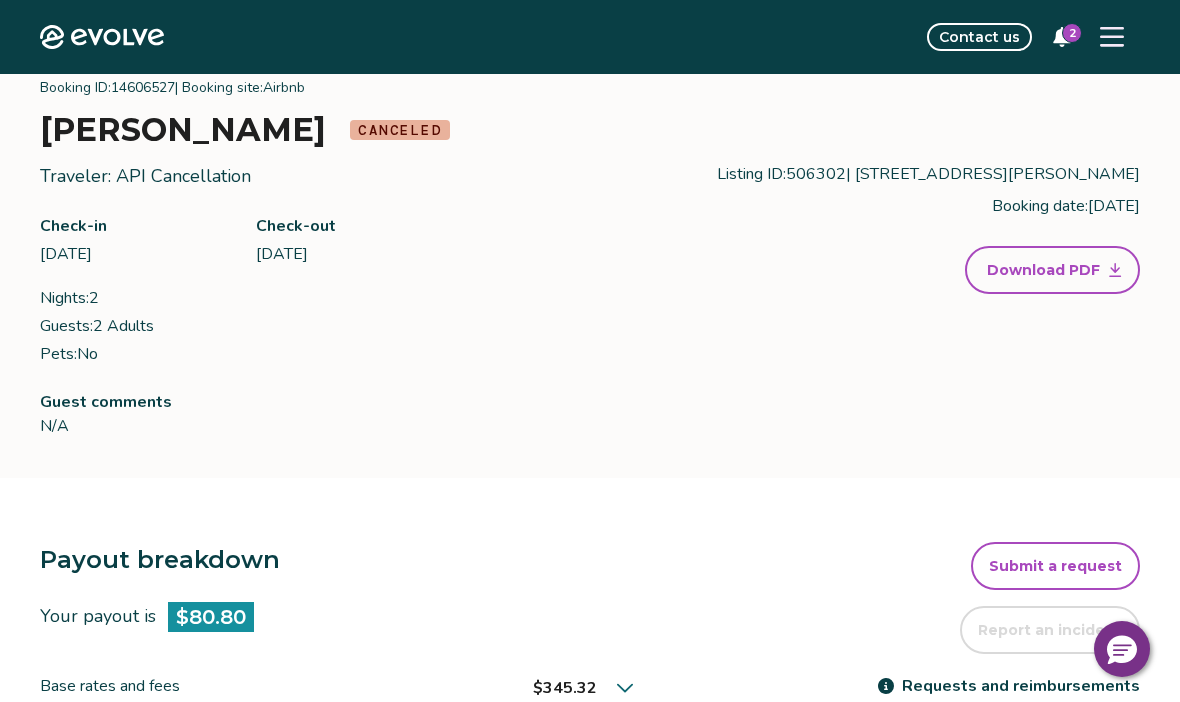 scroll, scrollTop: 0, scrollLeft: 0, axis: both 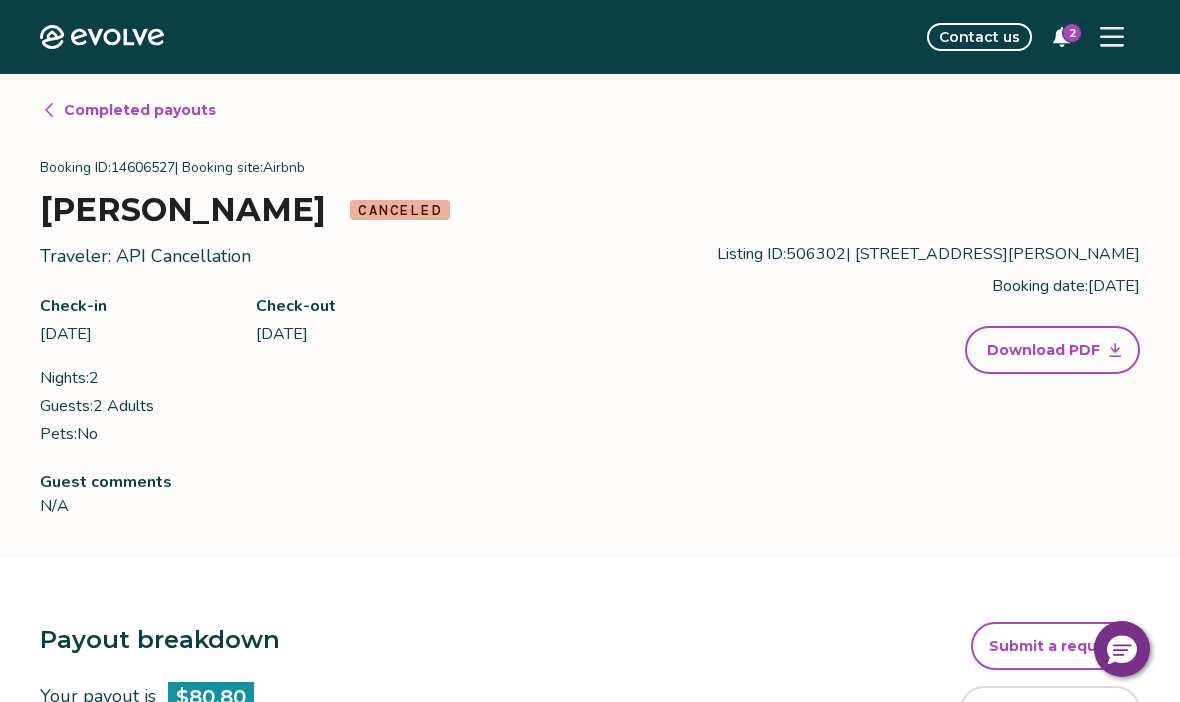 click on "Completed payouts" at bounding box center (129, 110) 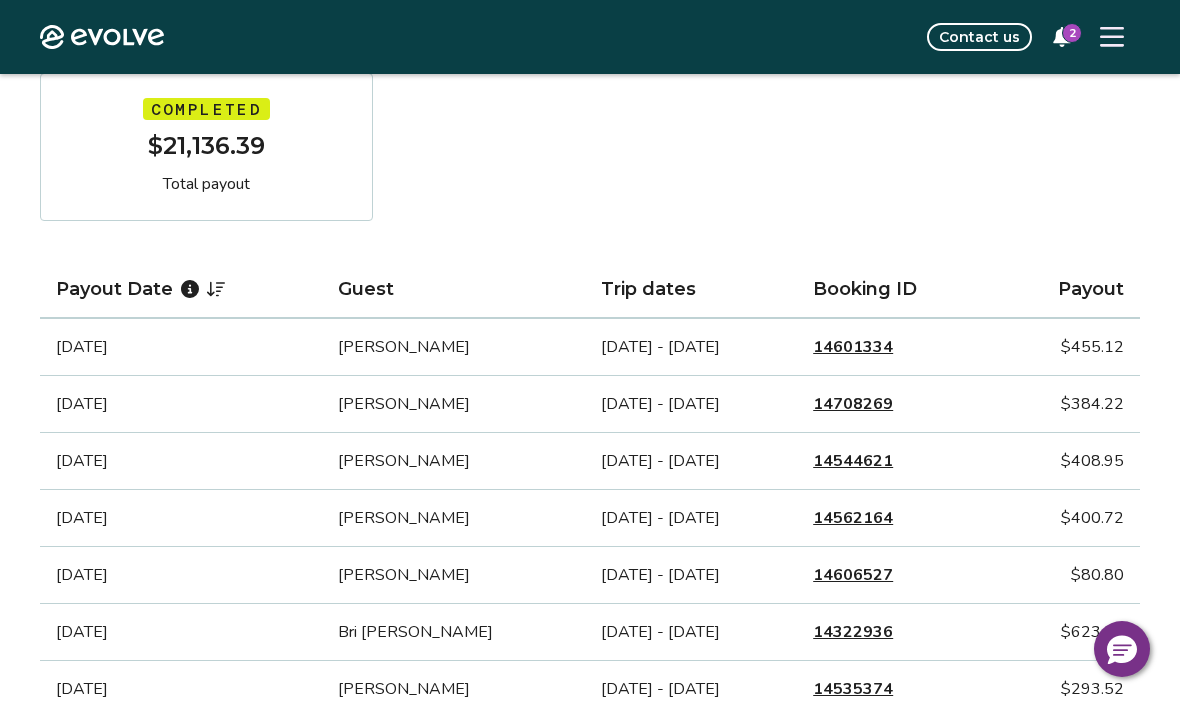 scroll, scrollTop: 333, scrollLeft: 0, axis: vertical 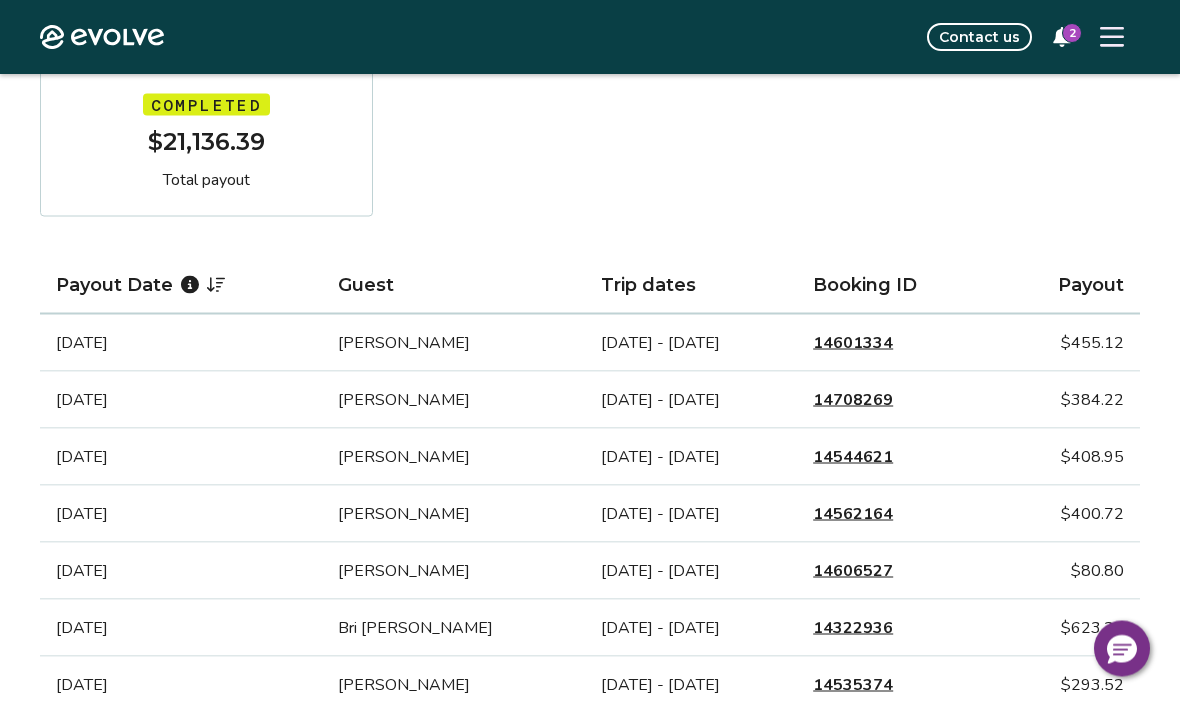 click on "14562164" at bounding box center (853, 514) 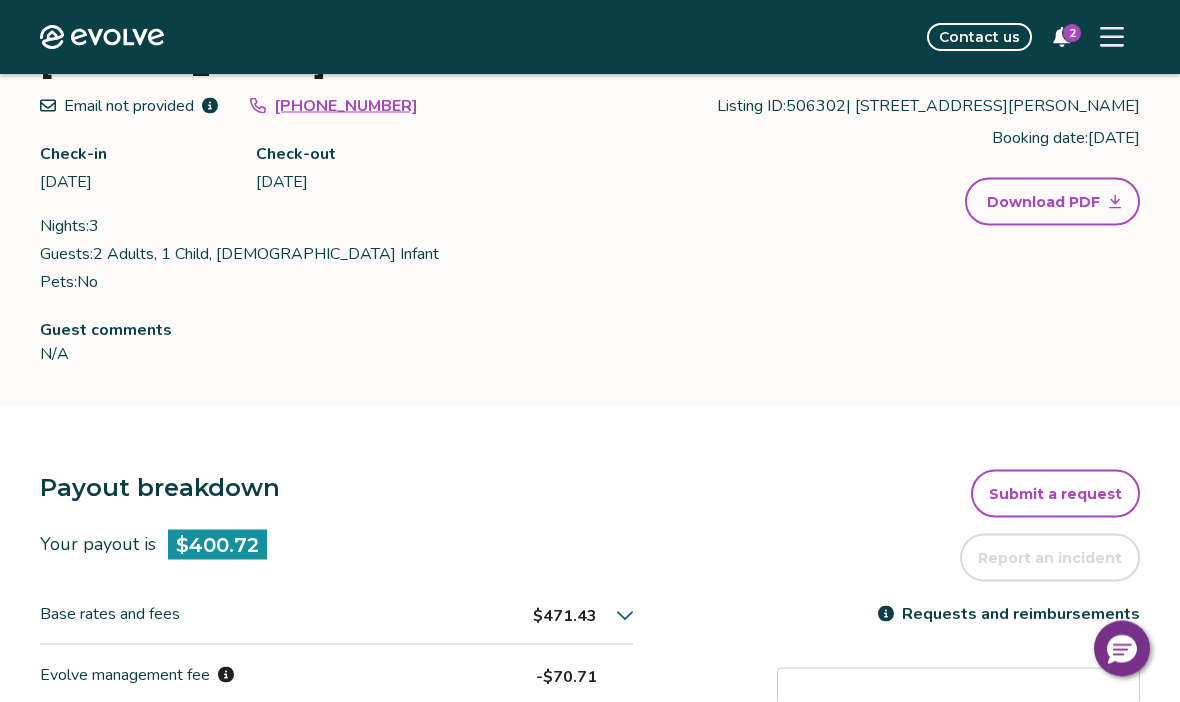 scroll, scrollTop: 0, scrollLeft: 0, axis: both 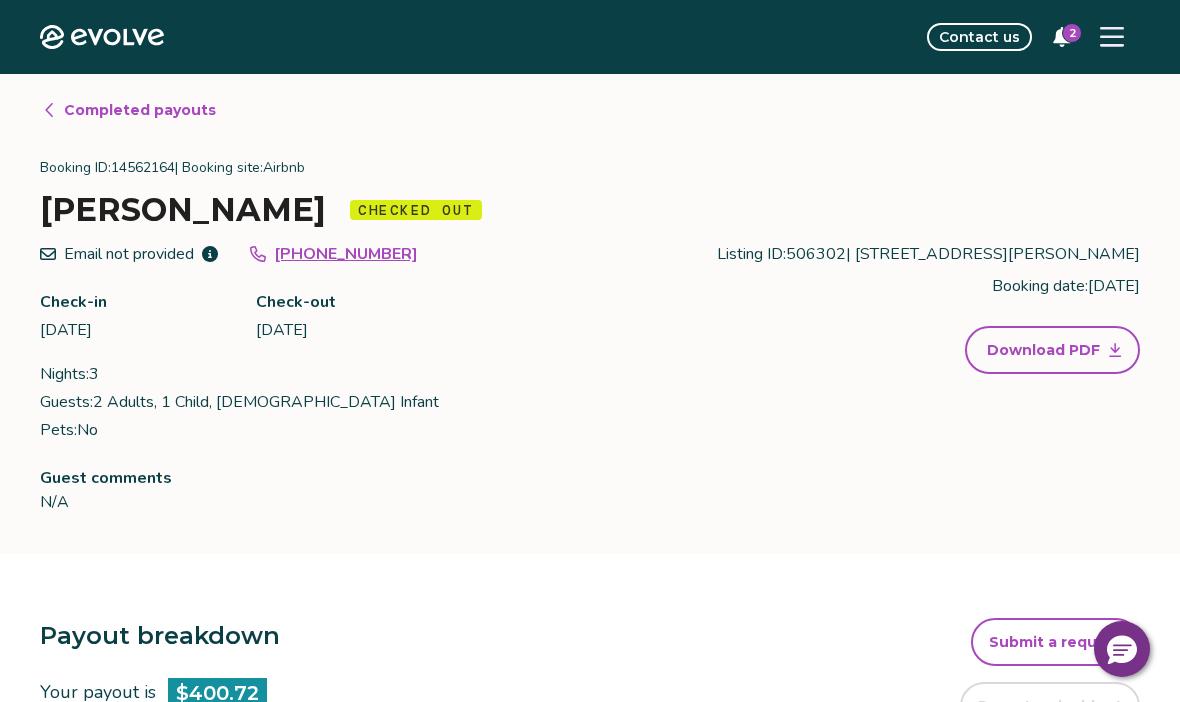 click on "Completed payouts" at bounding box center (129, 110) 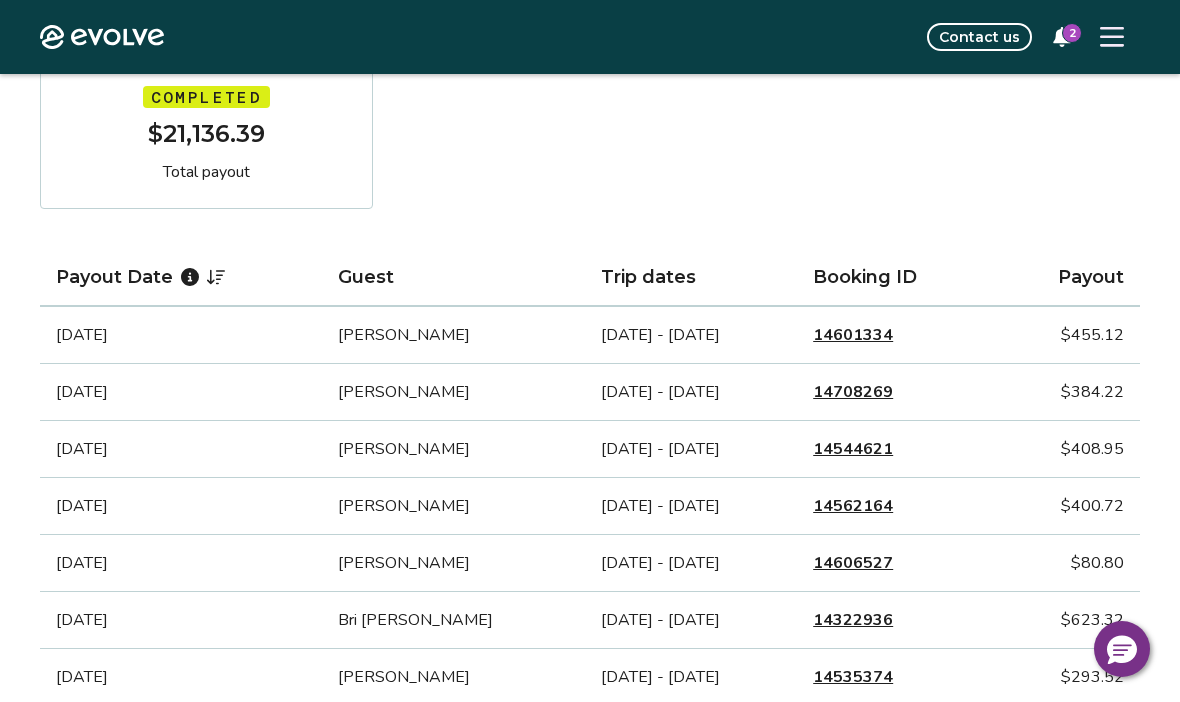 scroll, scrollTop: 419, scrollLeft: 0, axis: vertical 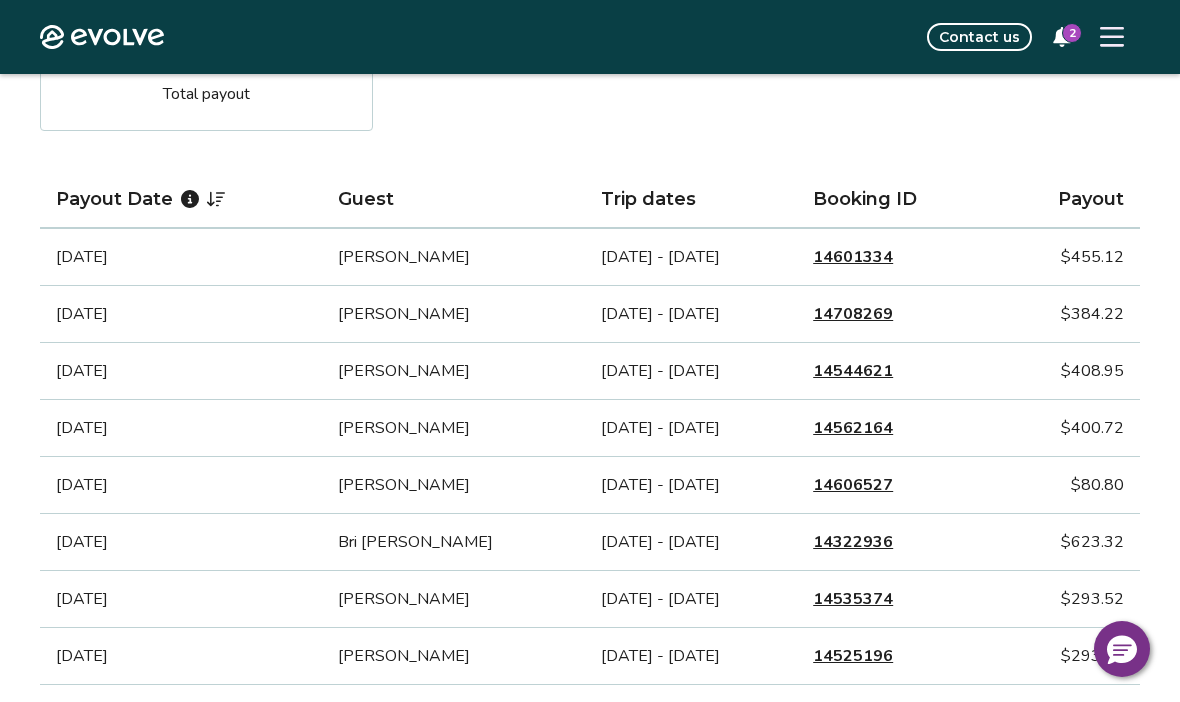 click on "14544621" at bounding box center (853, 371) 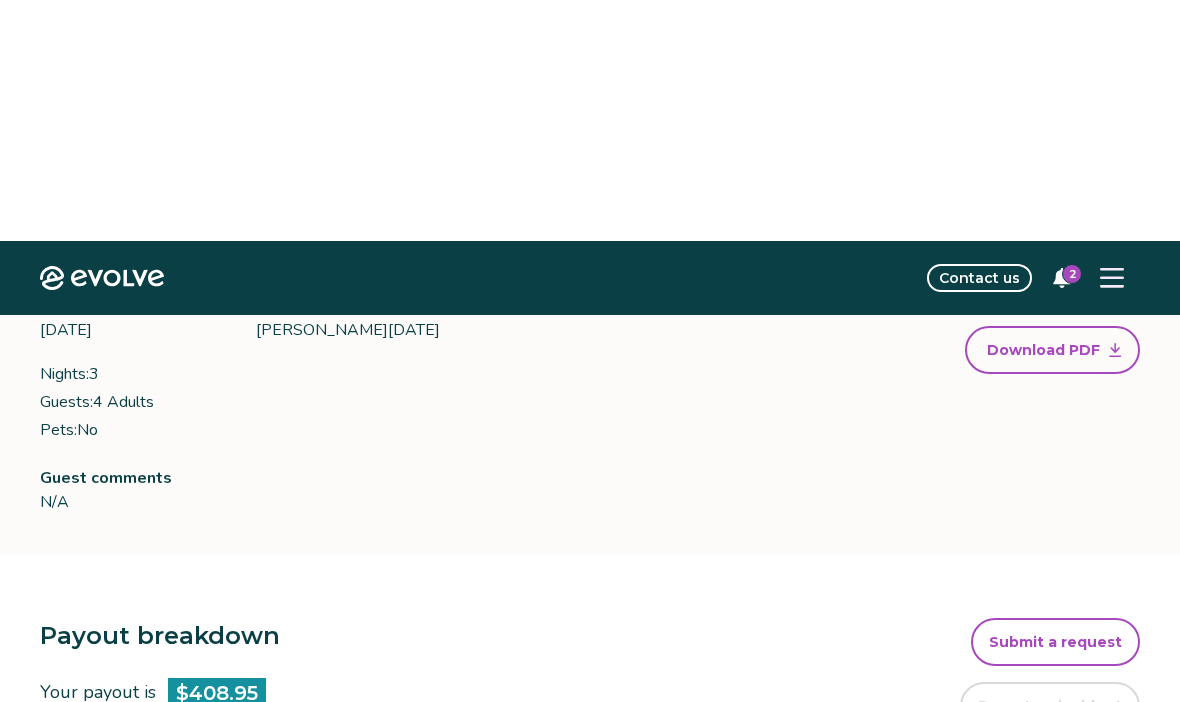 scroll, scrollTop: 0, scrollLeft: 0, axis: both 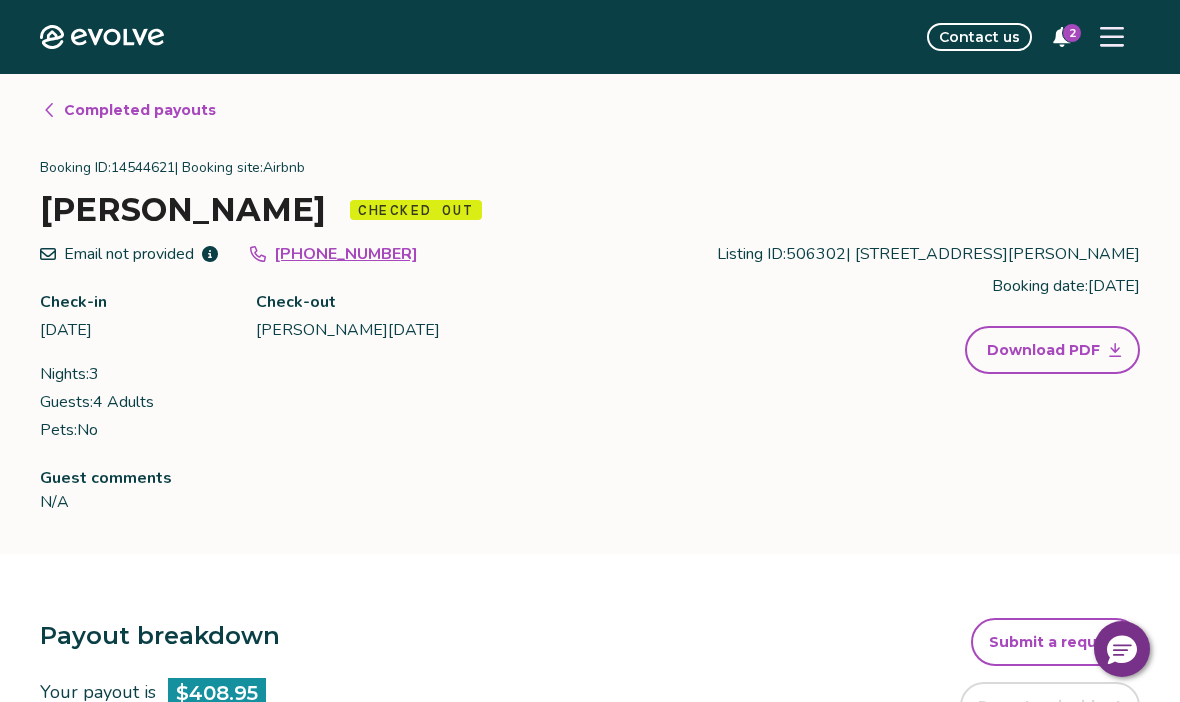 click 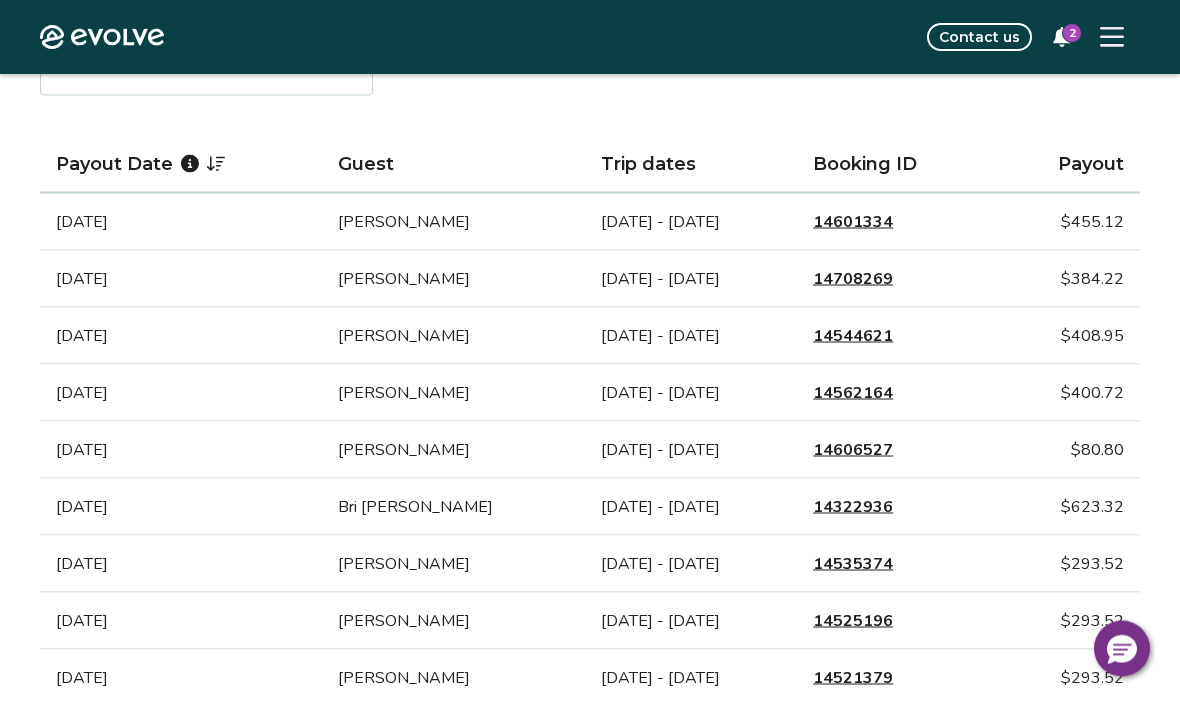 scroll, scrollTop: 452, scrollLeft: 0, axis: vertical 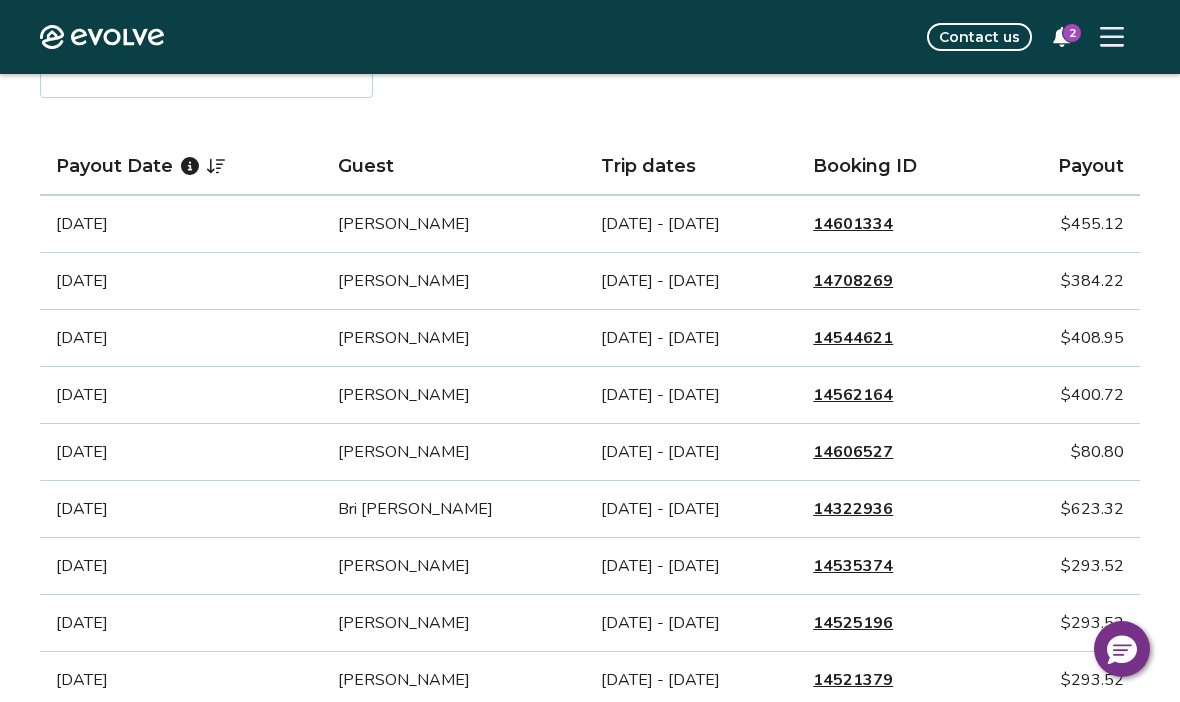 click on "14708269" at bounding box center [853, 281] 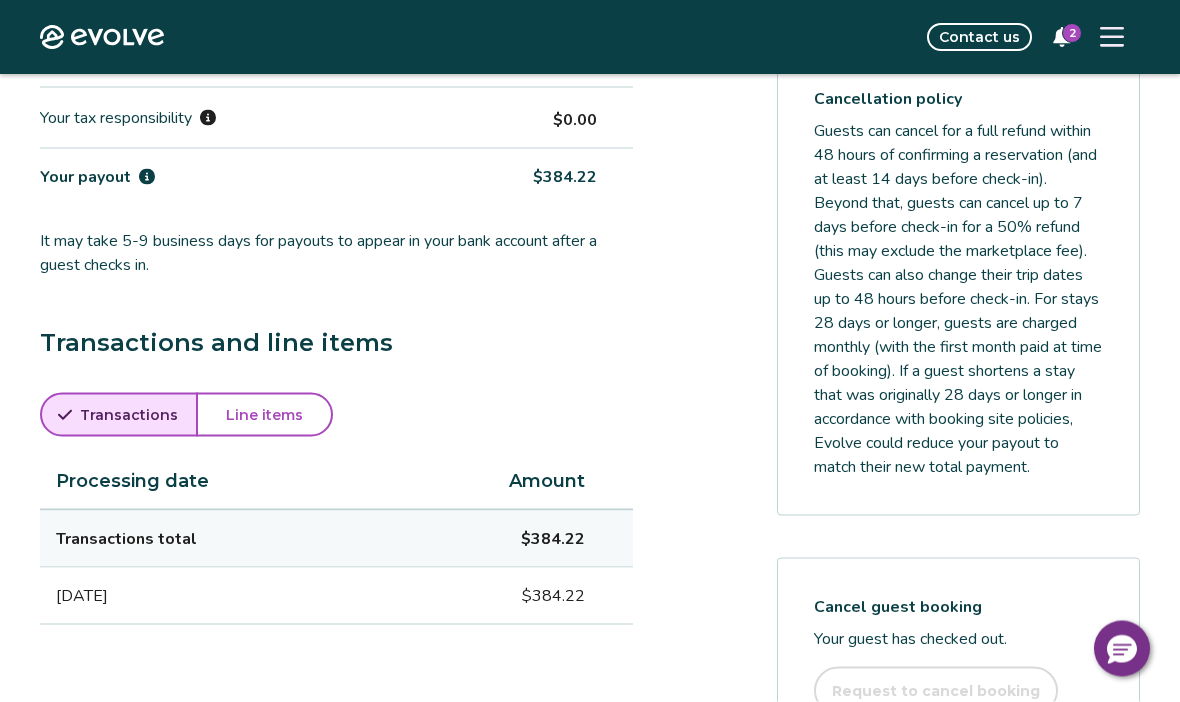 scroll, scrollTop: 767, scrollLeft: 0, axis: vertical 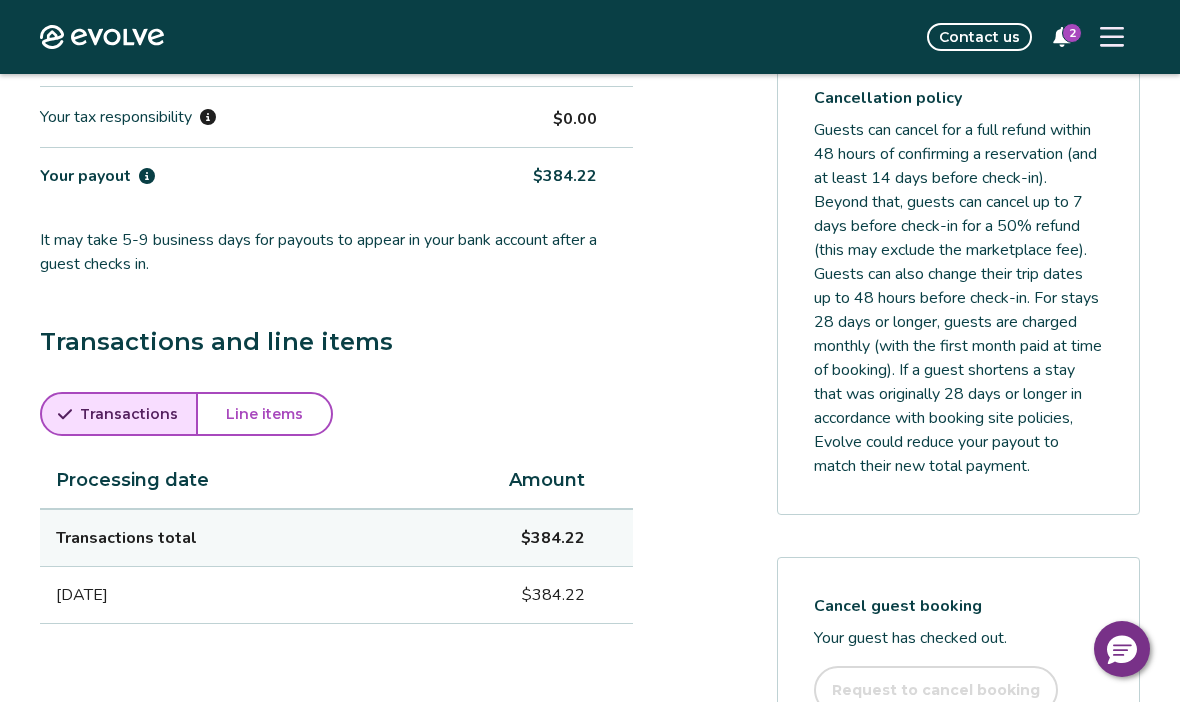 click on "Line items" at bounding box center [264, 414] 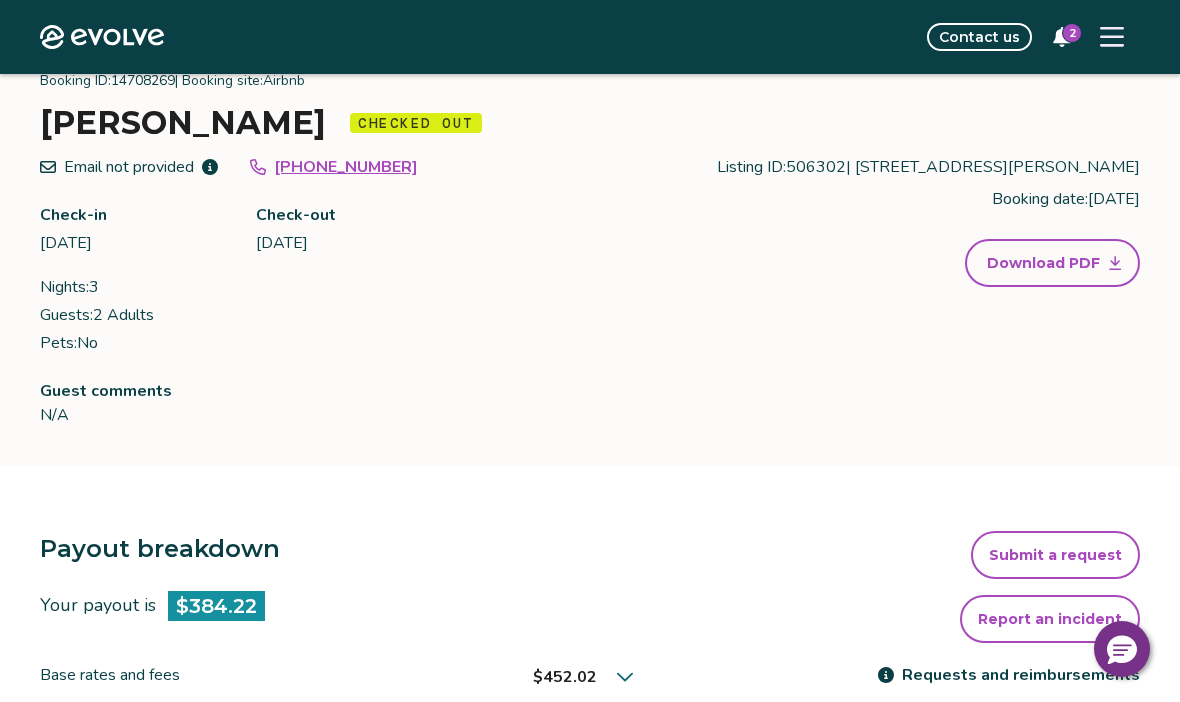 scroll, scrollTop: 0, scrollLeft: 0, axis: both 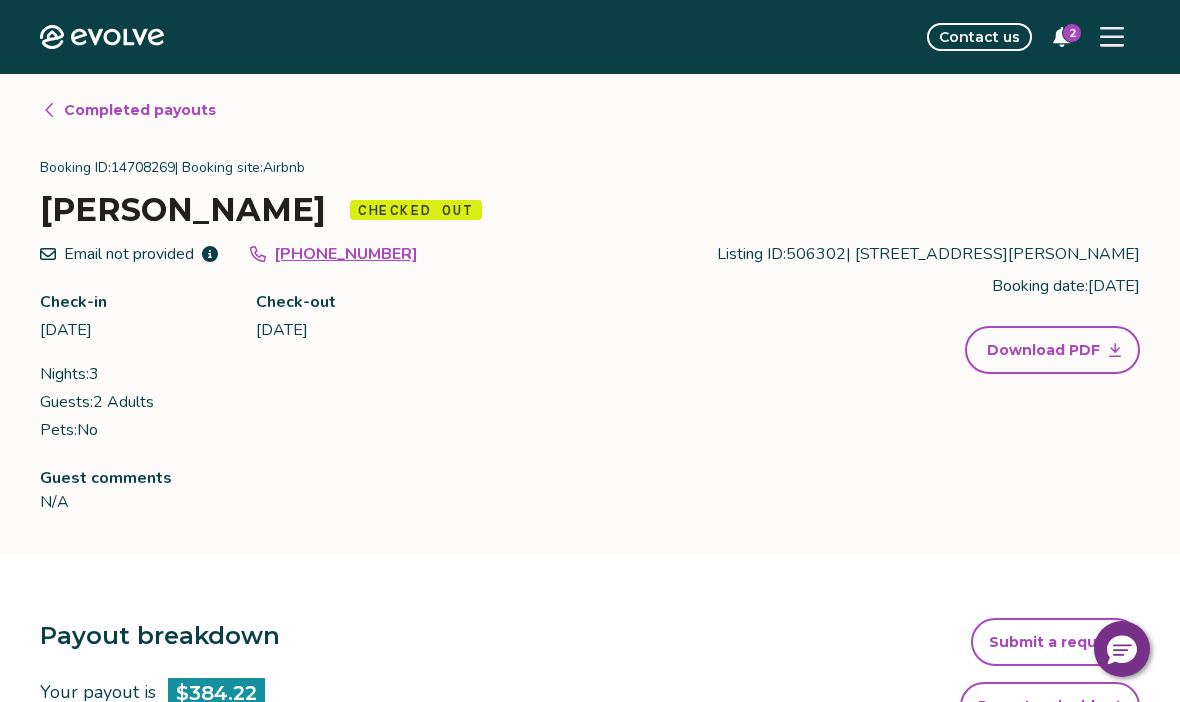 click 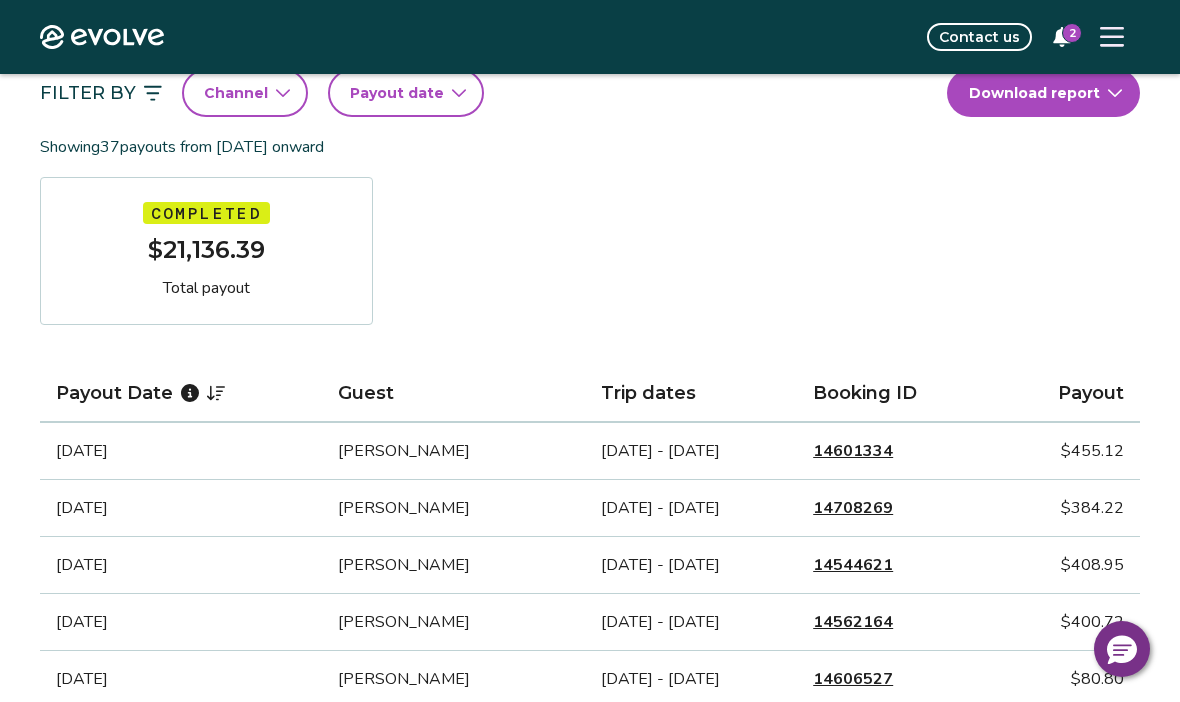scroll, scrollTop: 224, scrollLeft: 0, axis: vertical 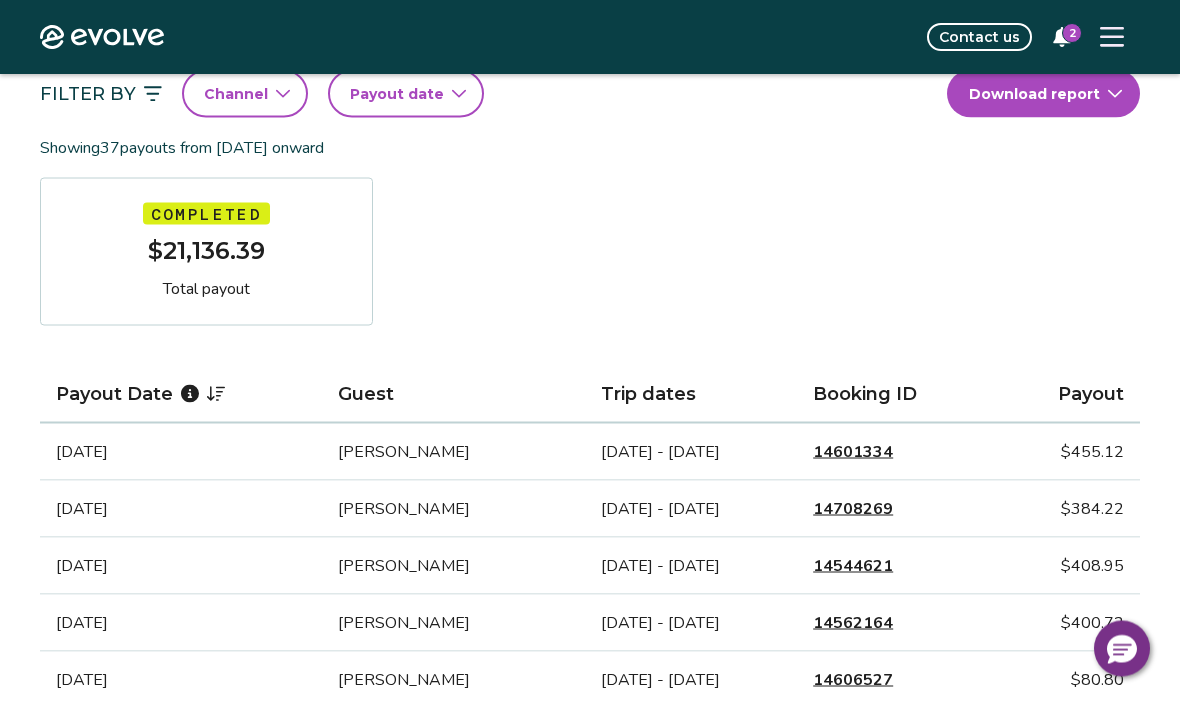 click on "14601334" at bounding box center (853, 452) 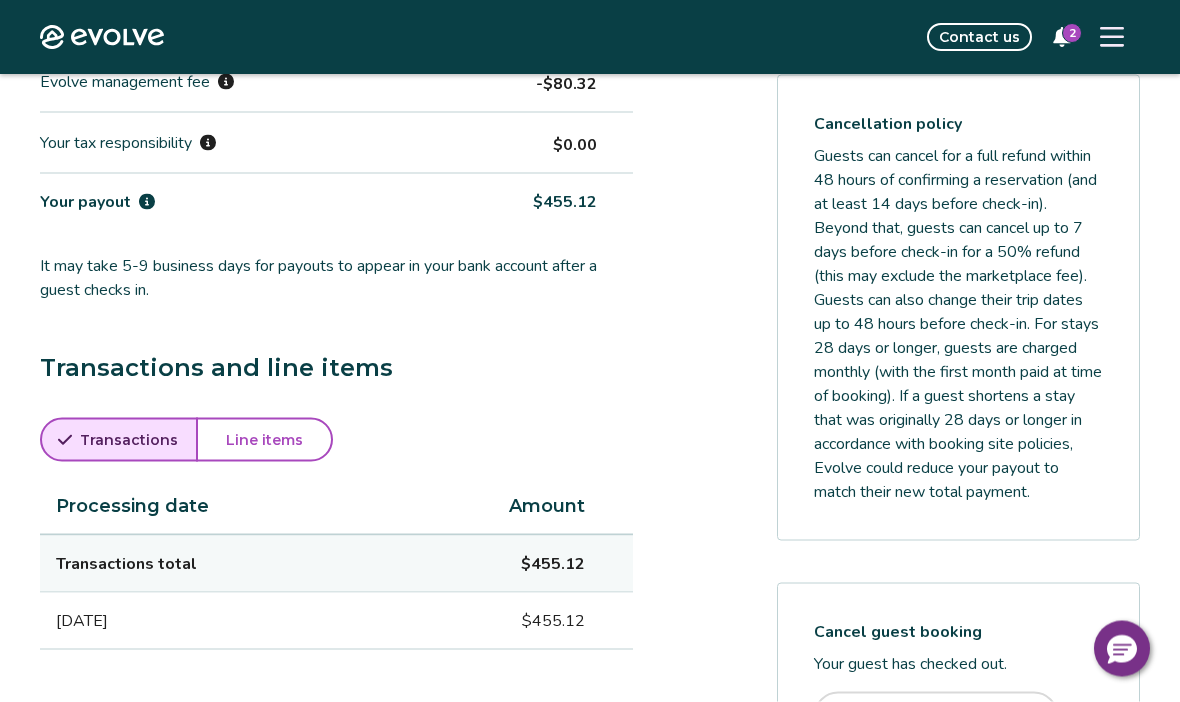 scroll, scrollTop: 800, scrollLeft: 0, axis: vertical 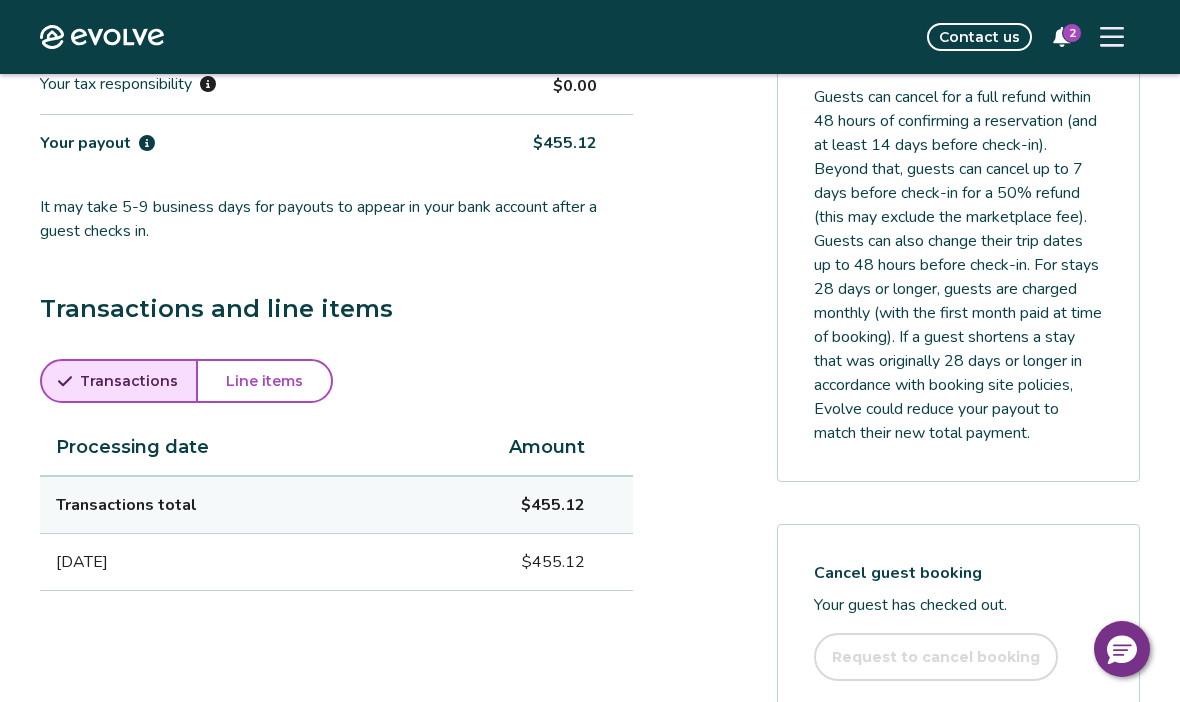 click on "Line items" at bounding box center (264, 381) 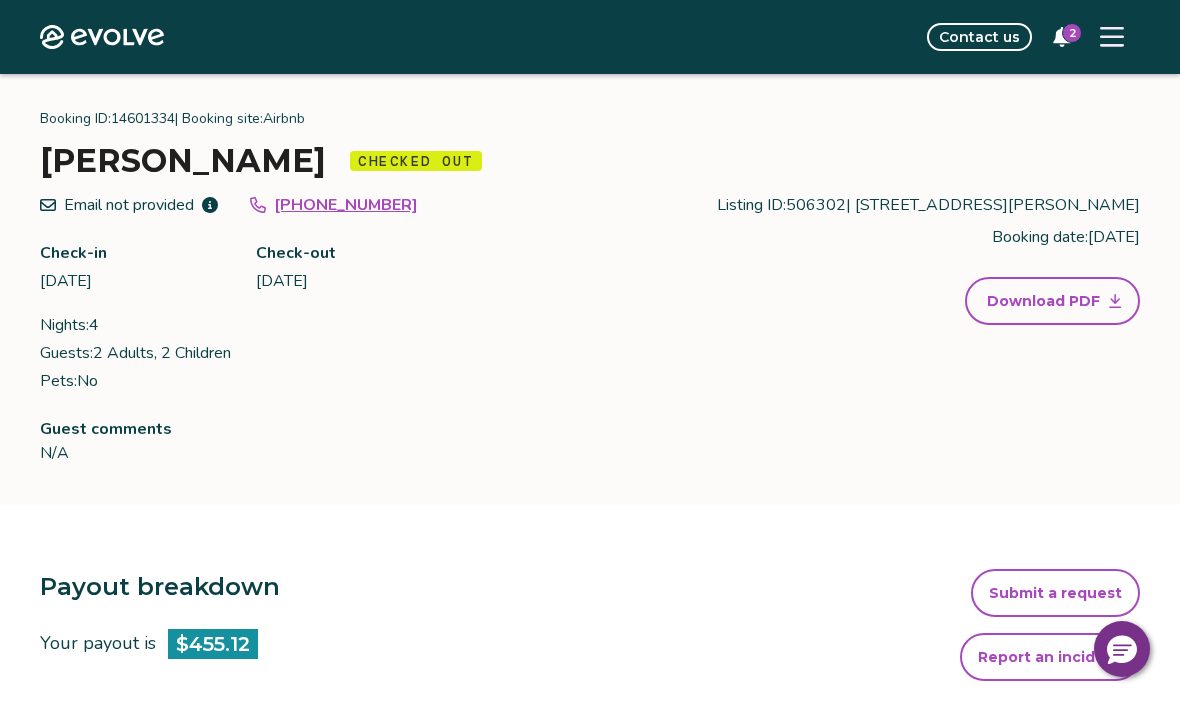 scroll, scrollTop: 0, scrollLeft: 0, axis: both 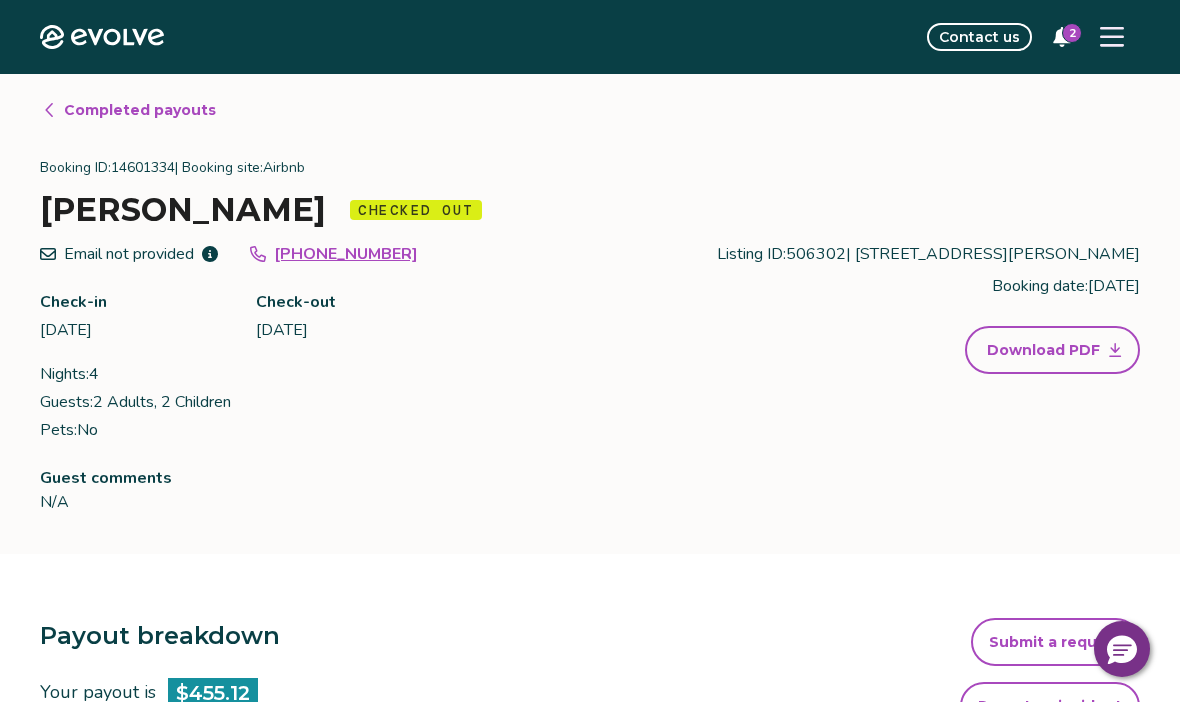 click 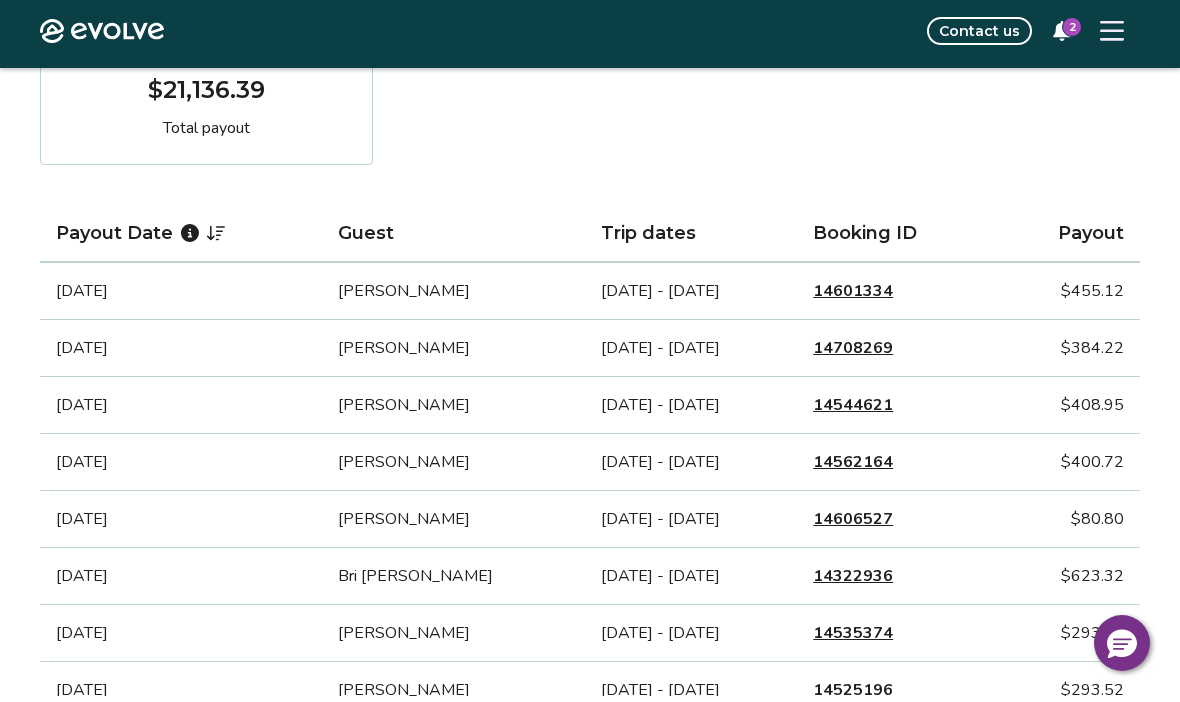 scroll, scrollTop: 403, scrollLeft: 0, axis: vertical 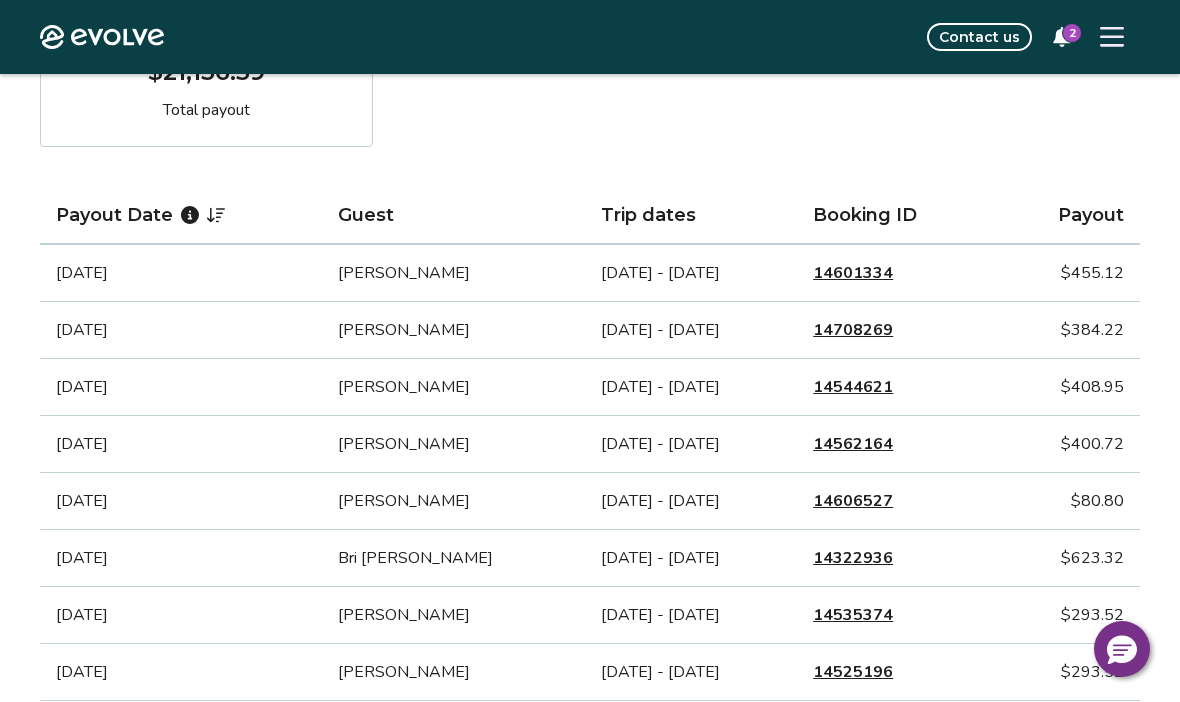 click on "14525196" at bounding box center (853, 672) 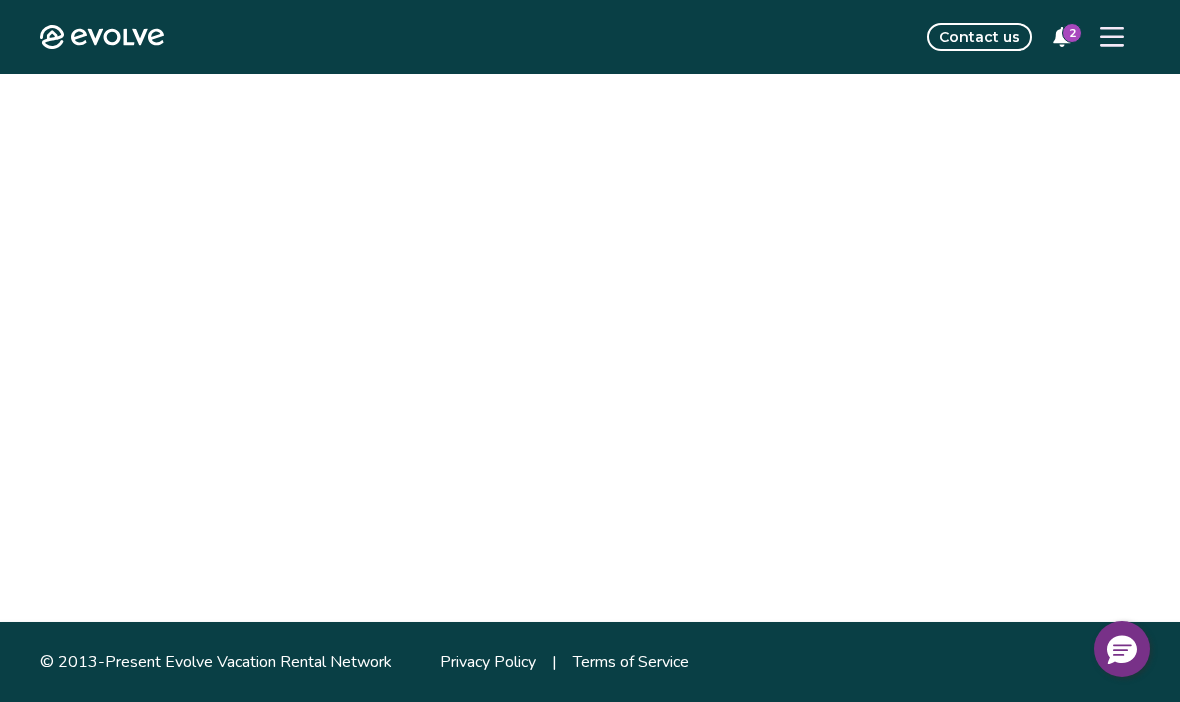 scroll, scrollTop: 0, scrollLeft: 0, axis: both 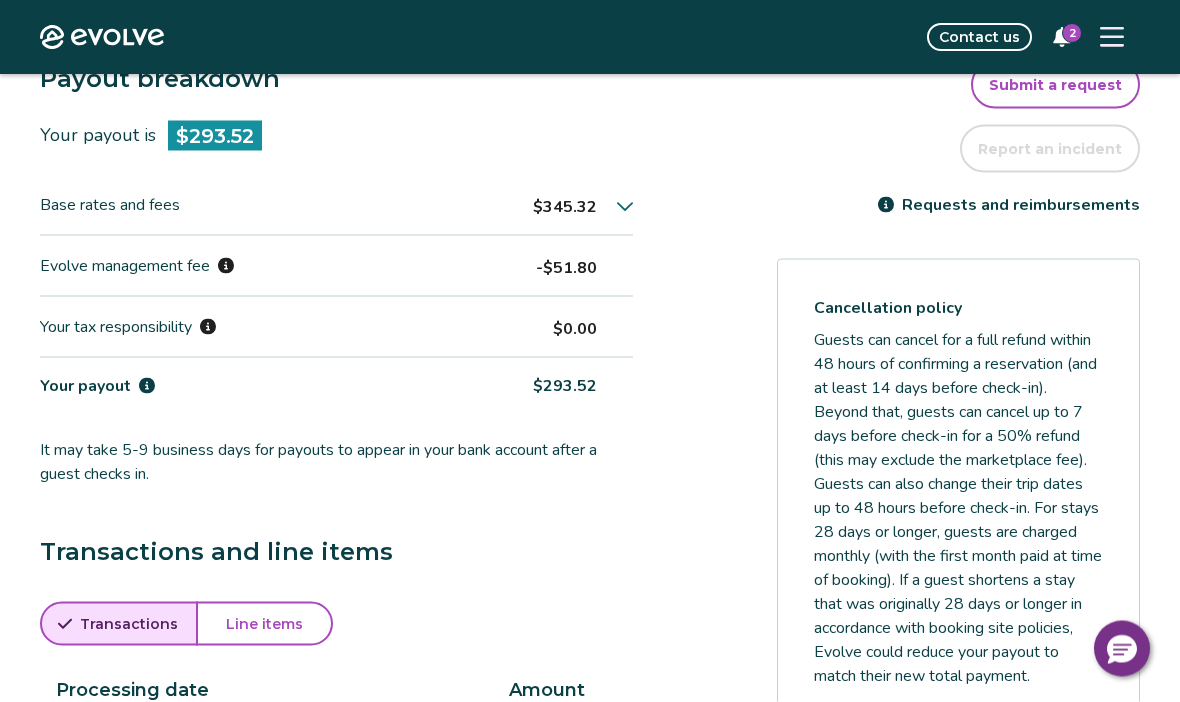 click on "Line items" at bounding box center [264, 624] 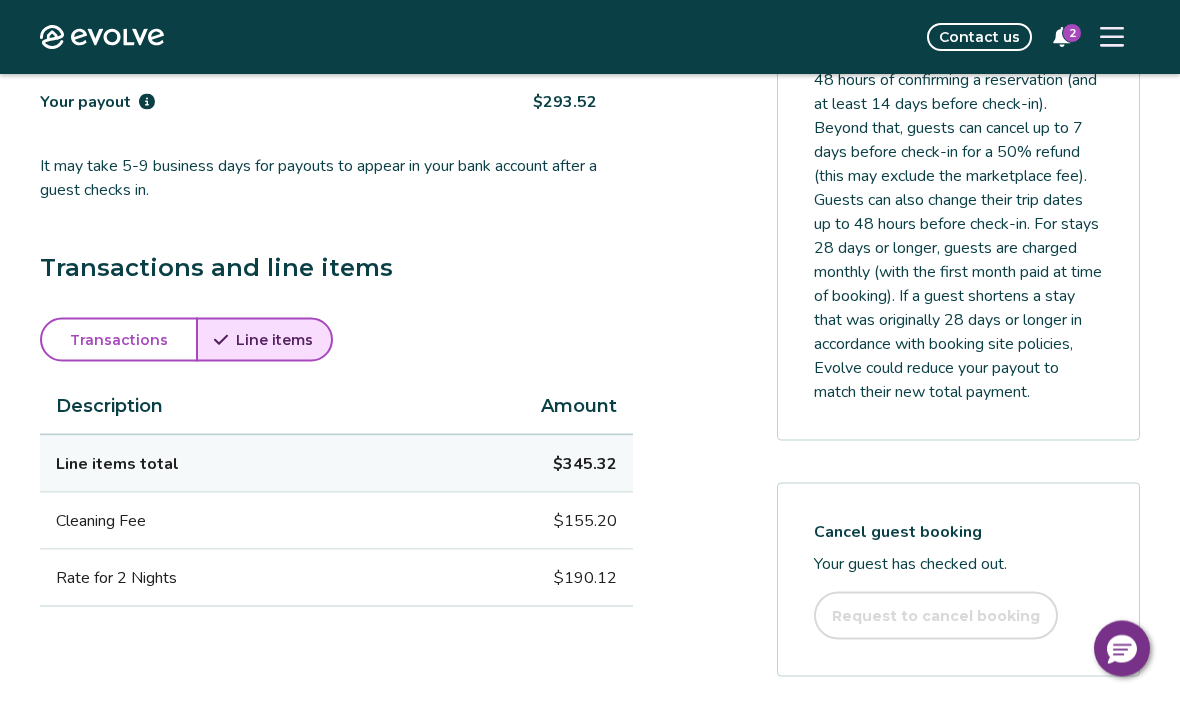 scroll, scrollTop: 877, scrollLeft: 0, axis: vertical 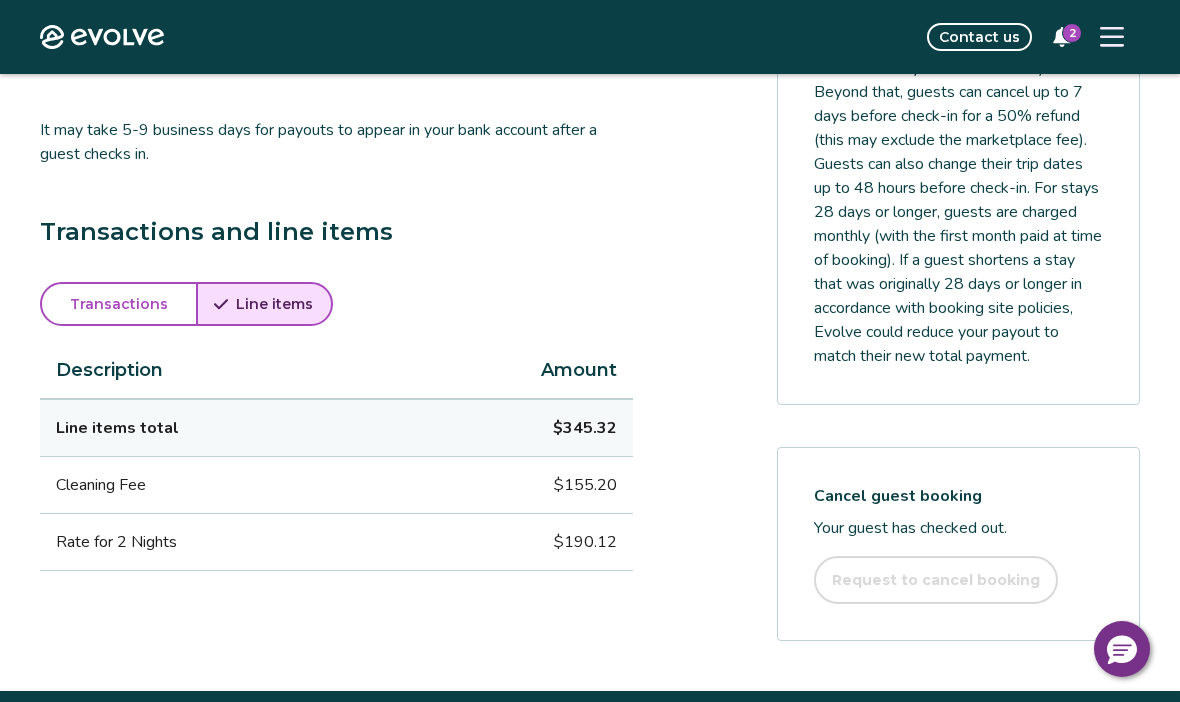 click on "Line items total" at bounding box center [215, 428] 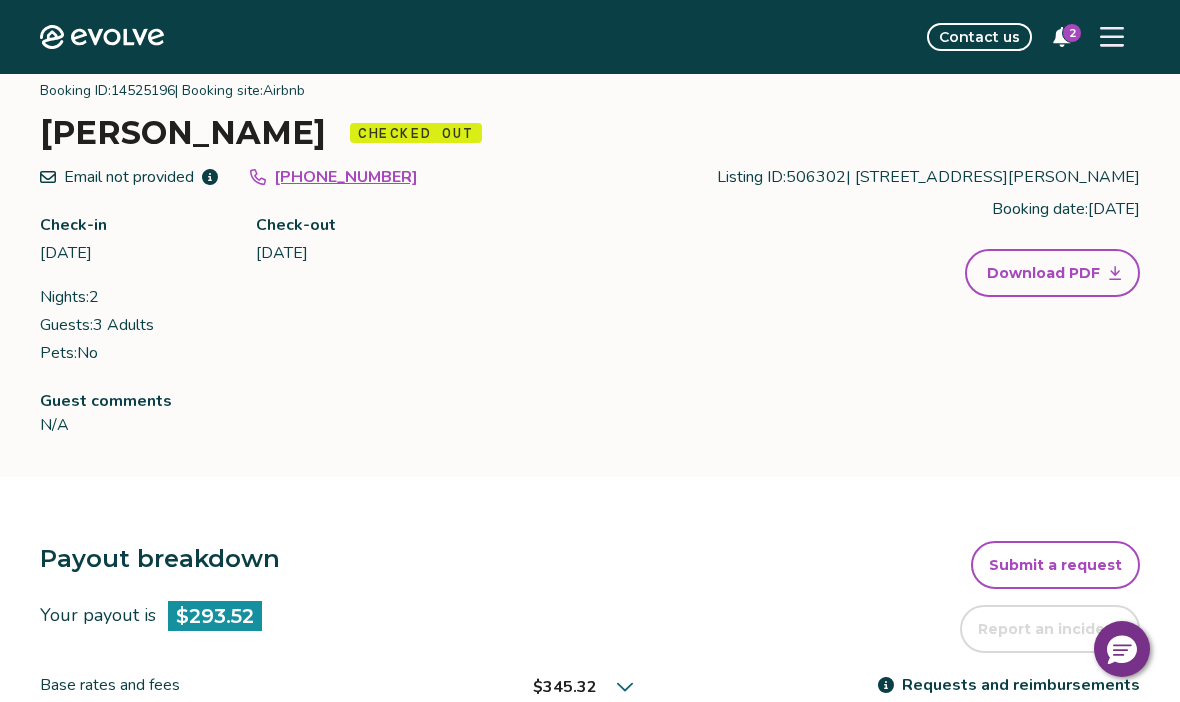 scroll, scrollTop: 0, scrollLeft: 0, axis: both 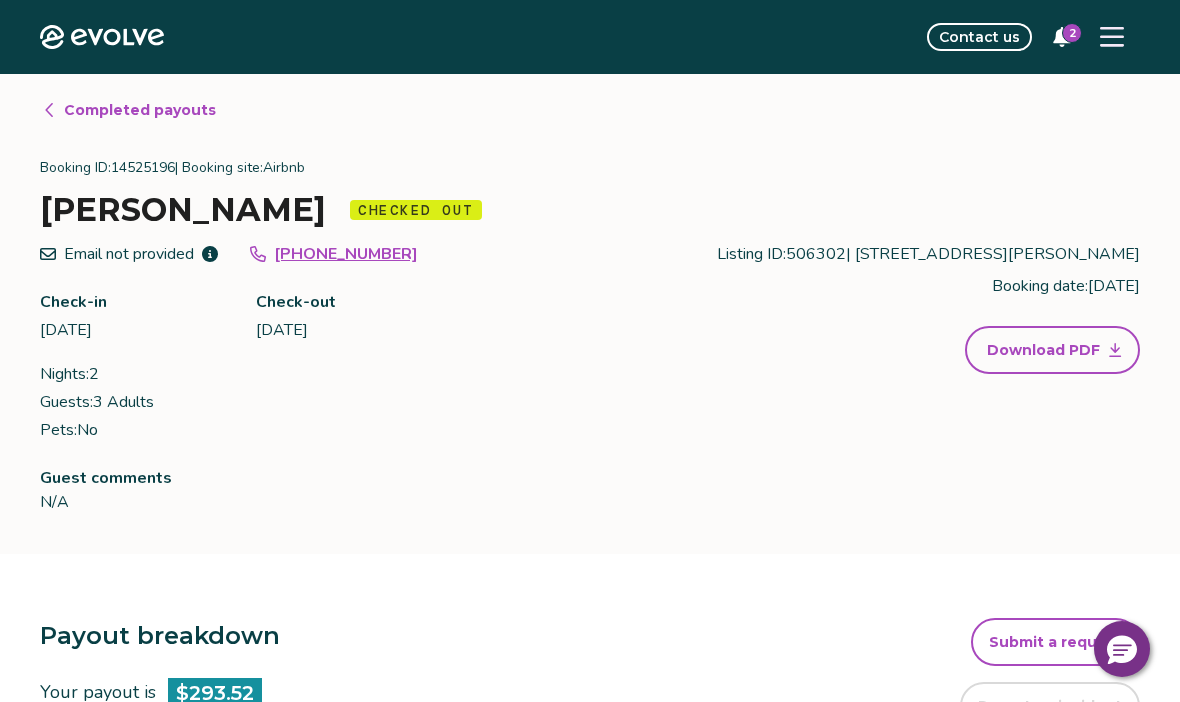 click on "Completed payouts" at bounding box center [129, 110] 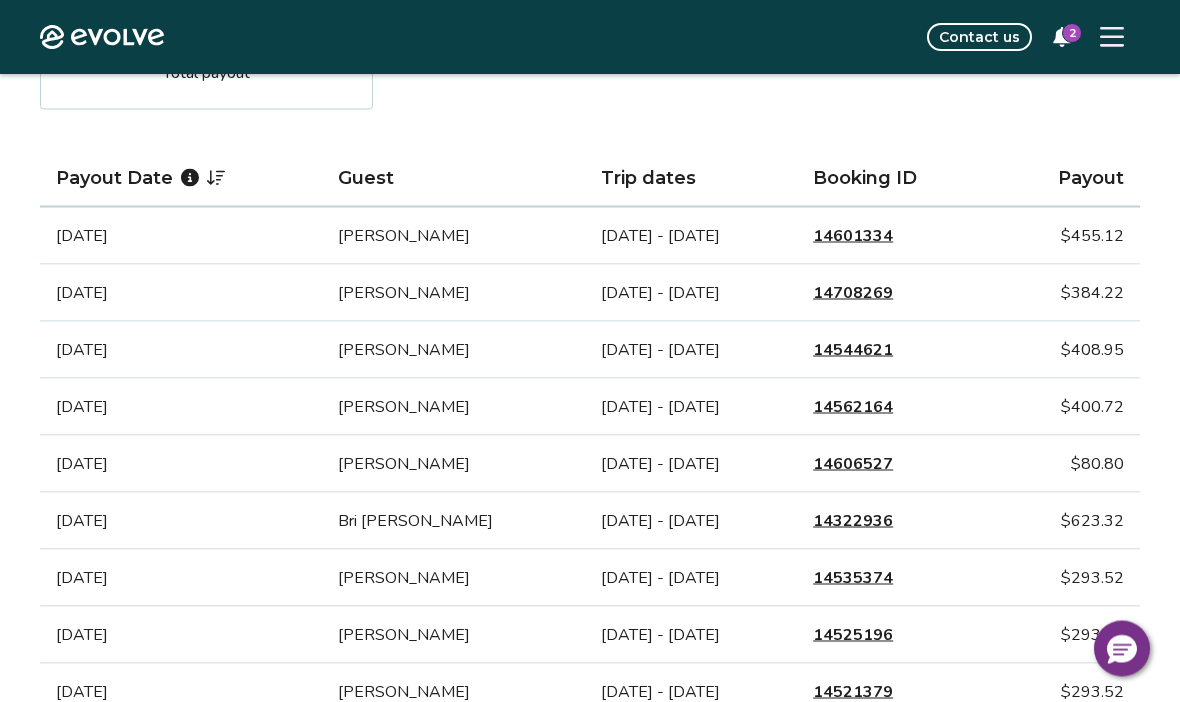 scroll, scrollTop: 439, scrollLeft: 0, axis: vertical 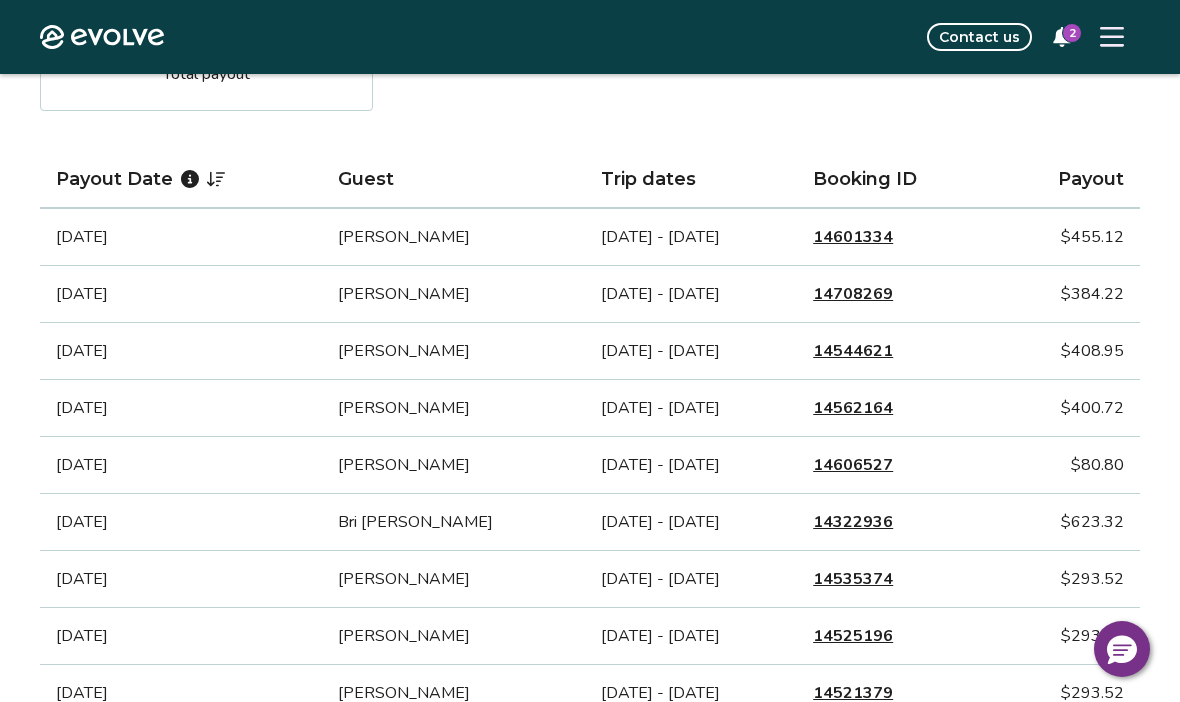 click 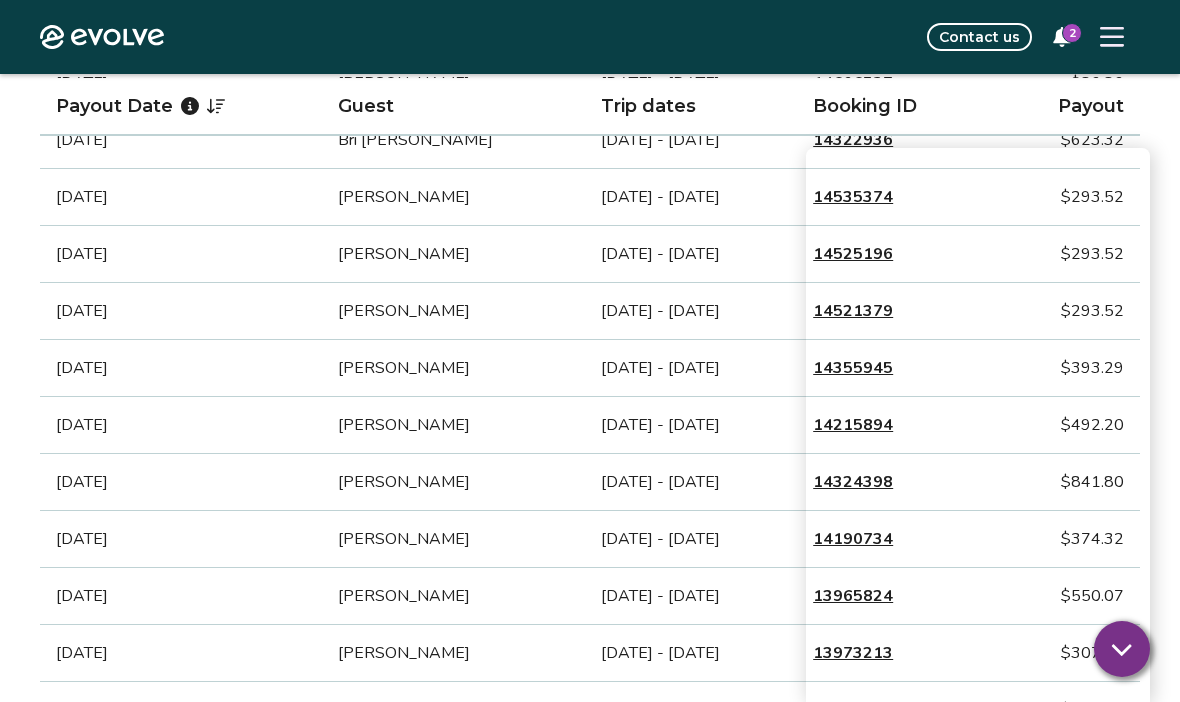 scroll, scrollTop: 820, scrollLeft: 0, axis: vertical 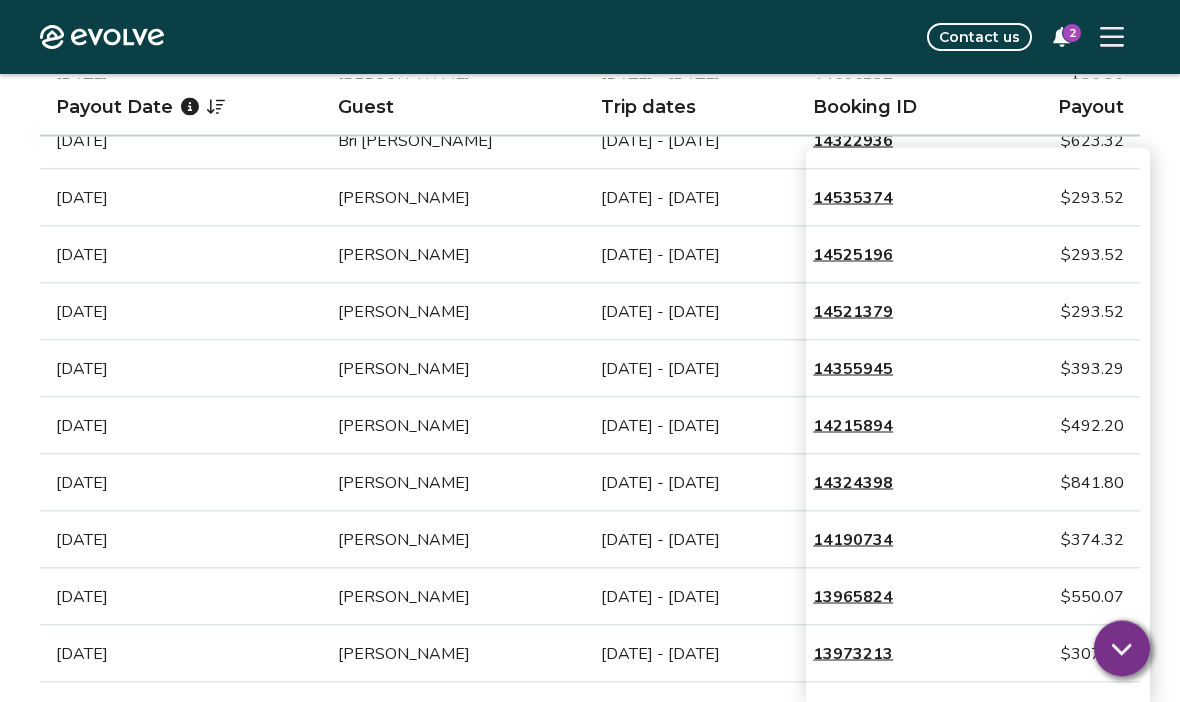 click on "Mar 25, 2025" at bounding box center (181, 426) 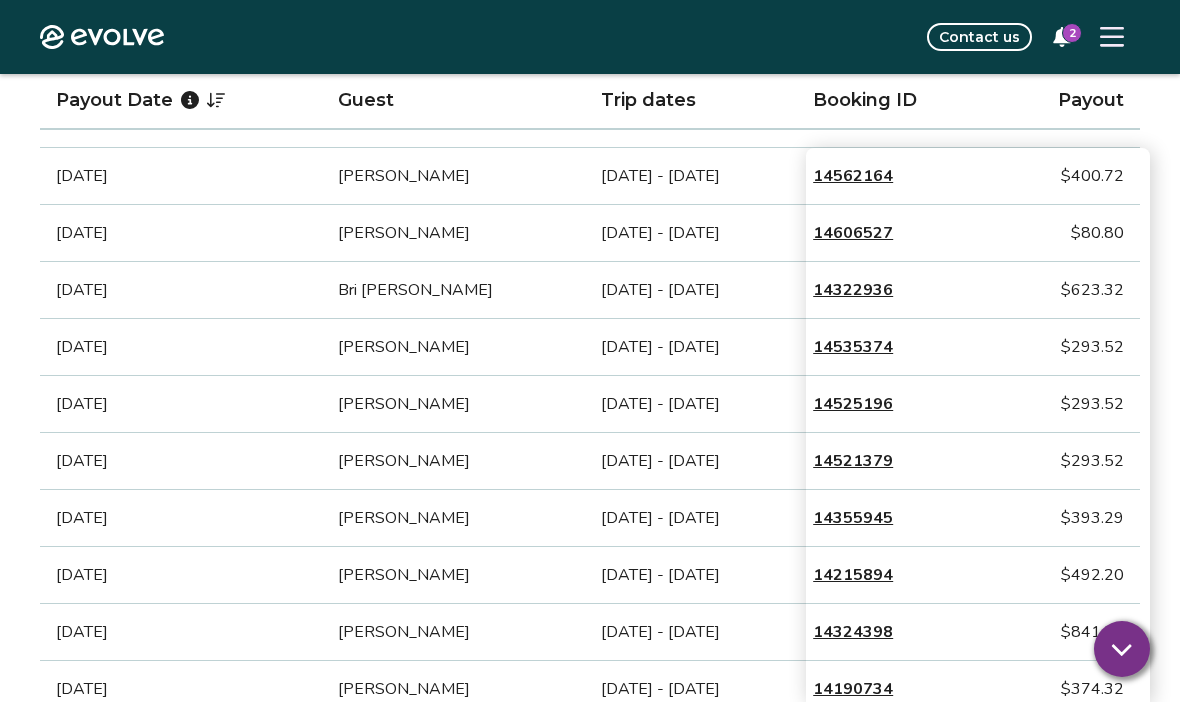 scroll, scrollTop: 665, scrollLeft: 0, axis: vertical 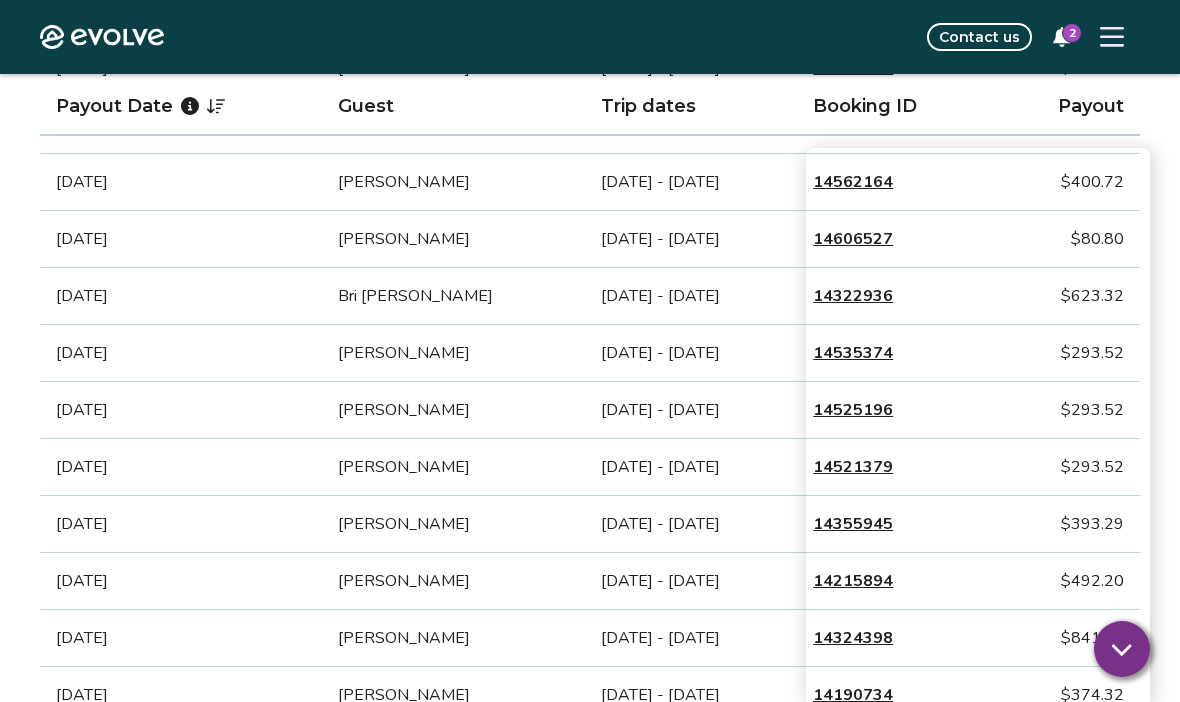 click on "14562164" at bounding box center [853, 182] 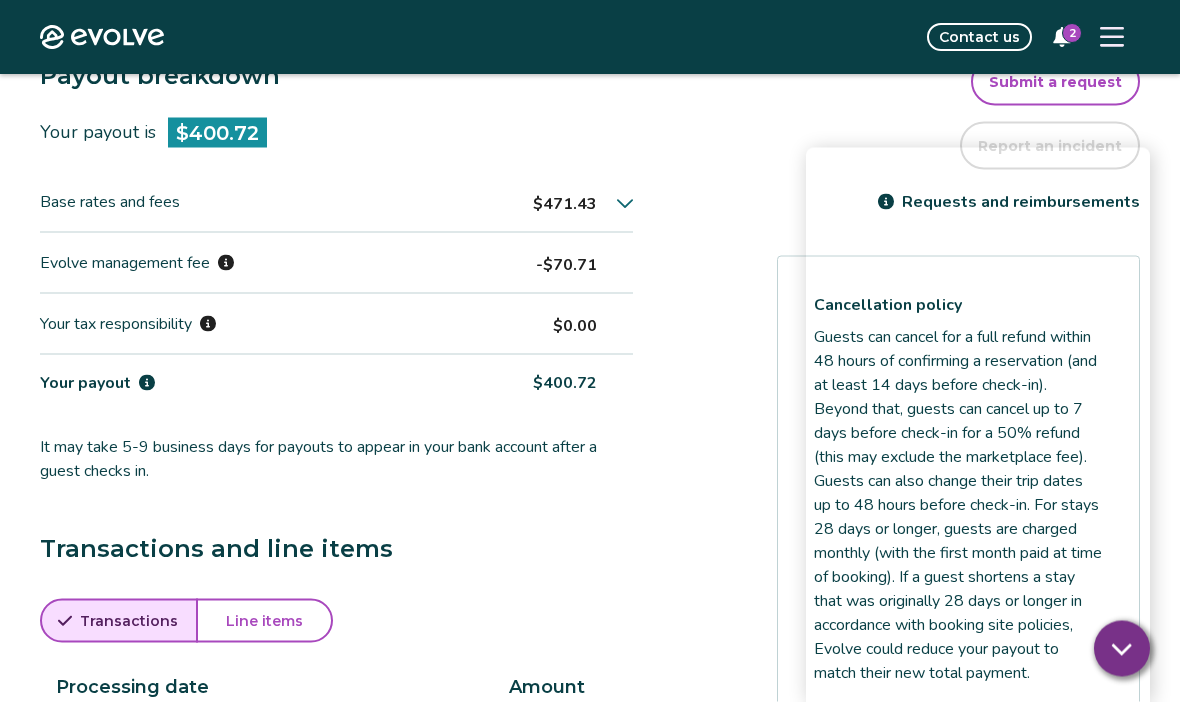 scroll, scrollTop: 572, scrollLeft: 0, axis: vertical 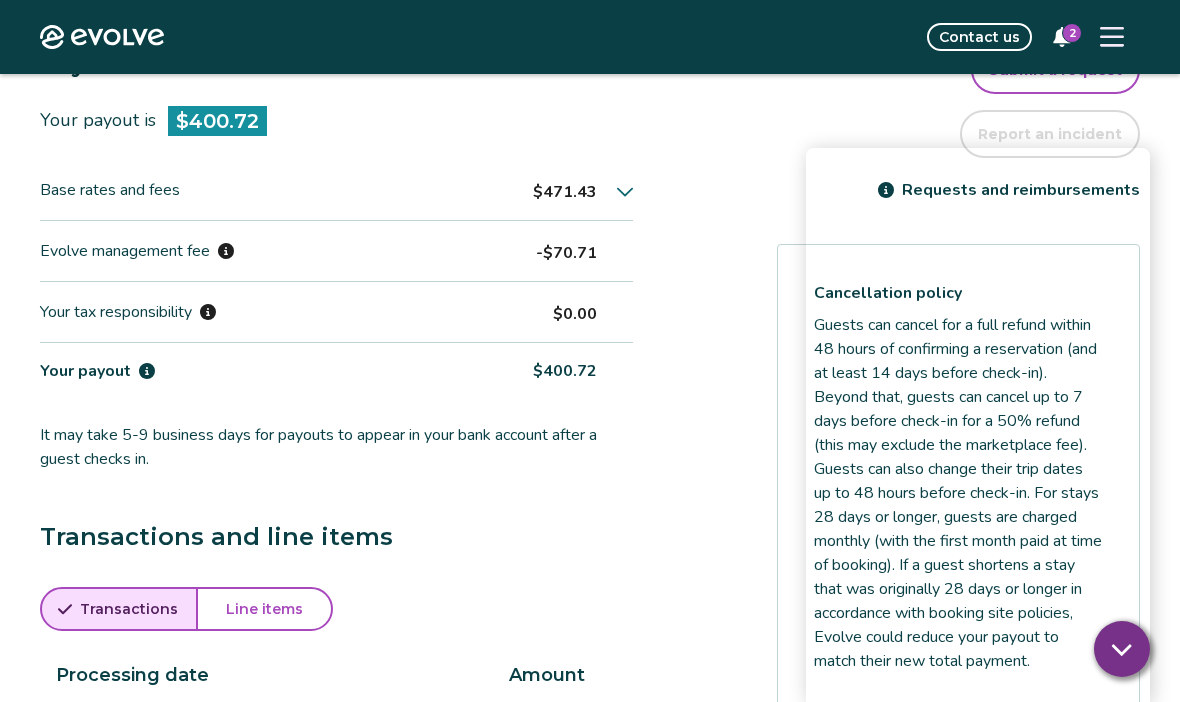 click on "Line items" at bounding box center [264, 609] 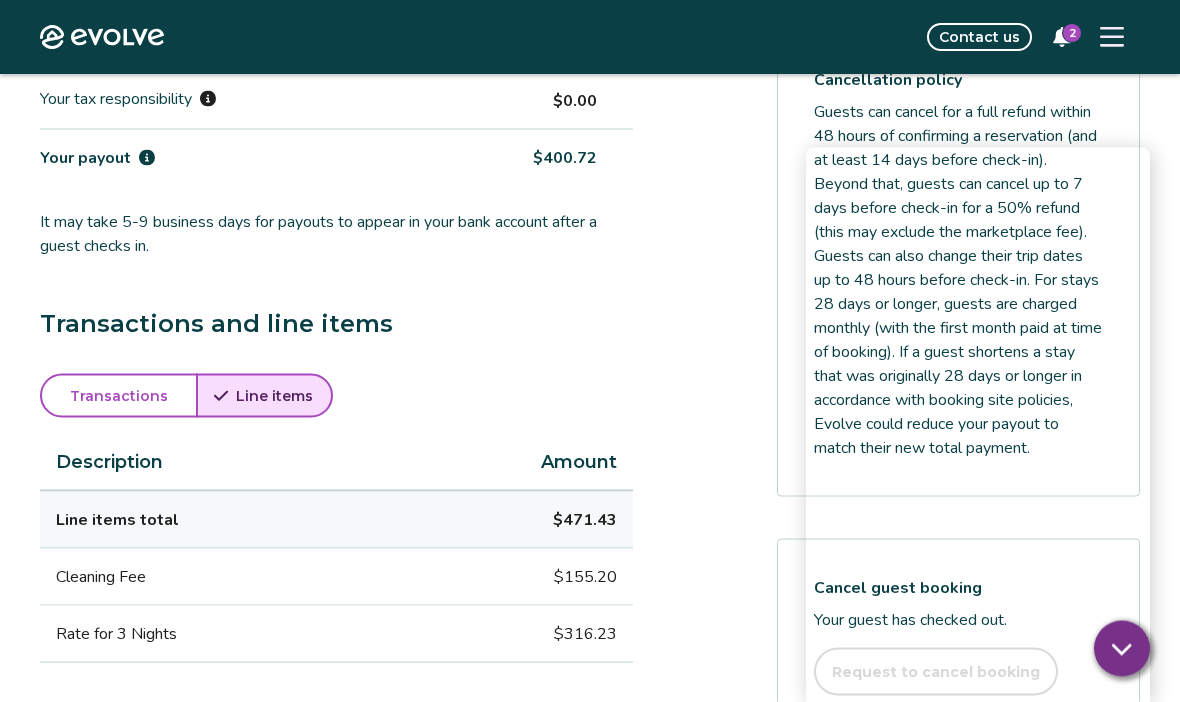 scroll, scrollTop: 776, scrollLeft: 0, axis: vertical 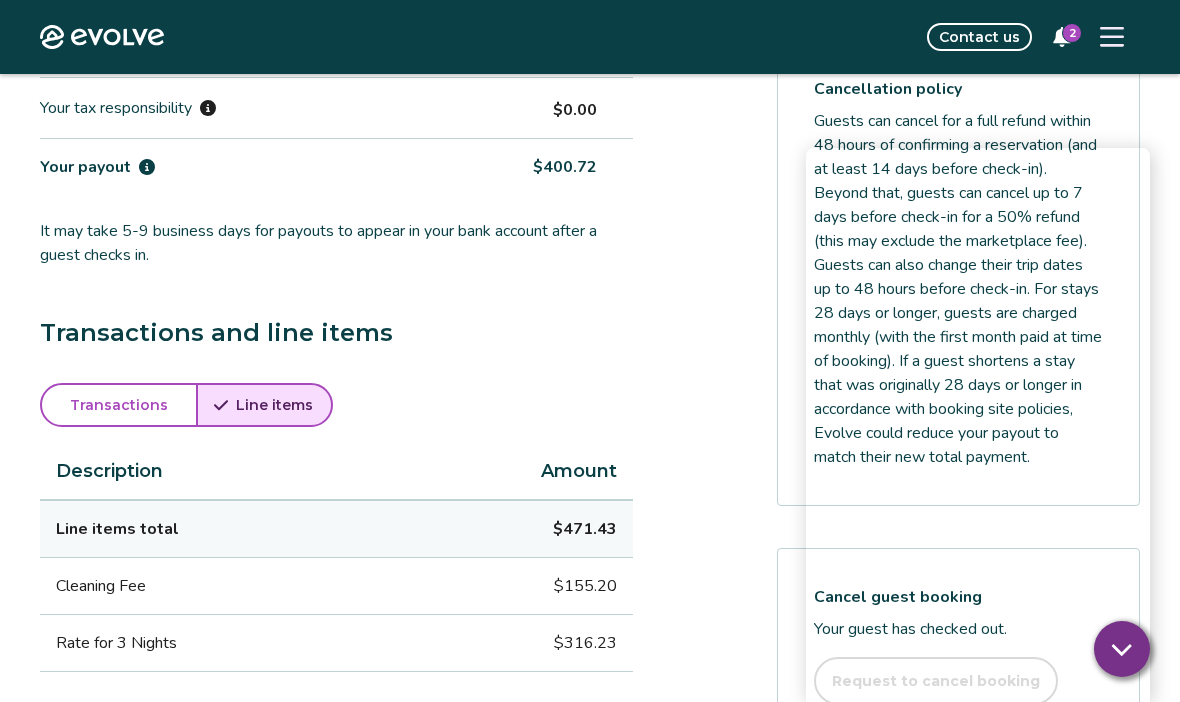 click 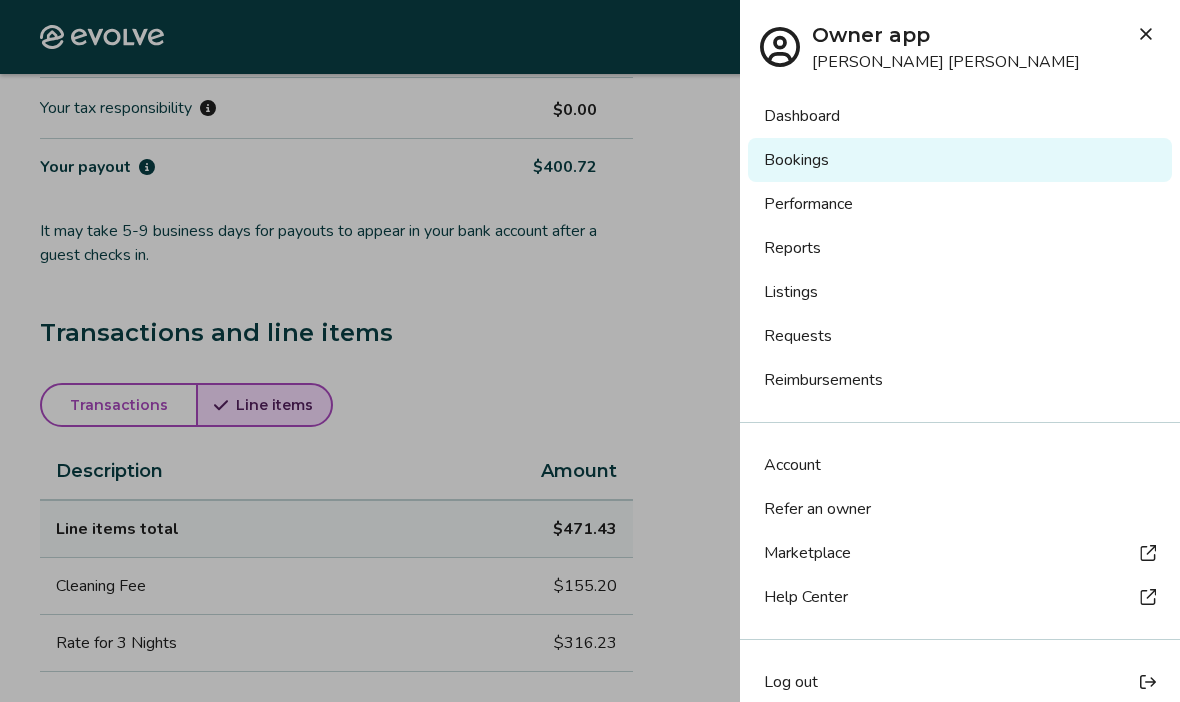 click on "Log out" at bounding box center [791, 682] 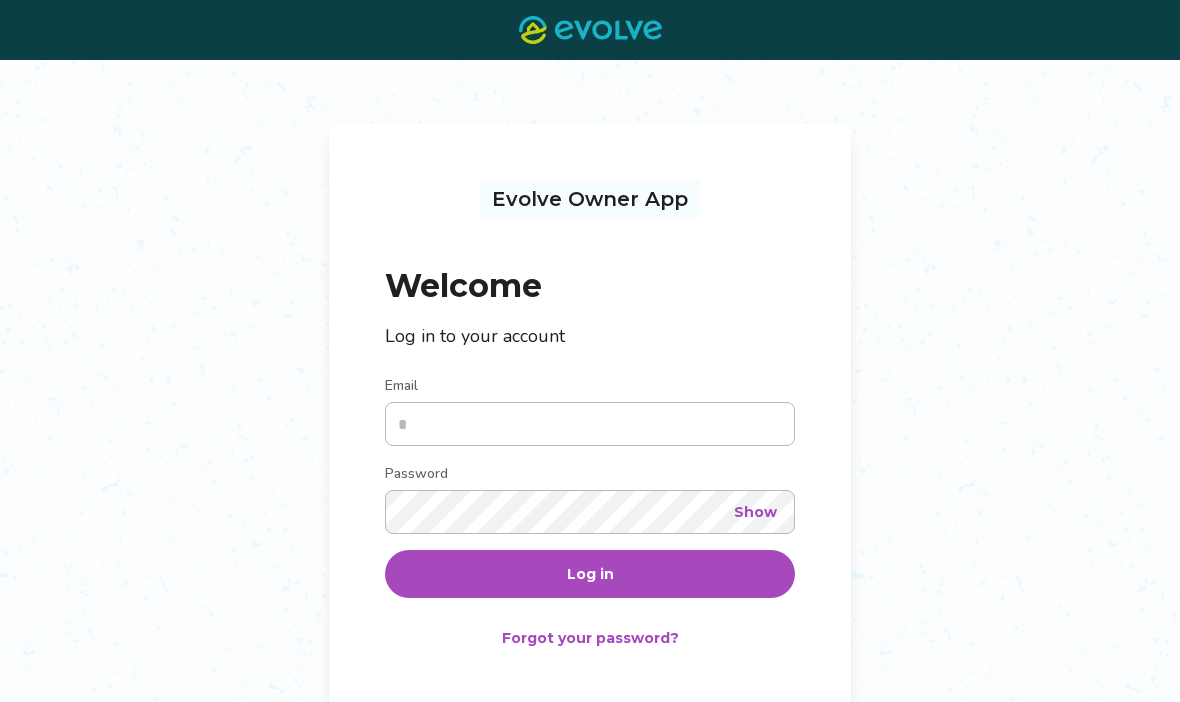 scroll, scrollTop: 0, scrollLeft: 0, axis: both 